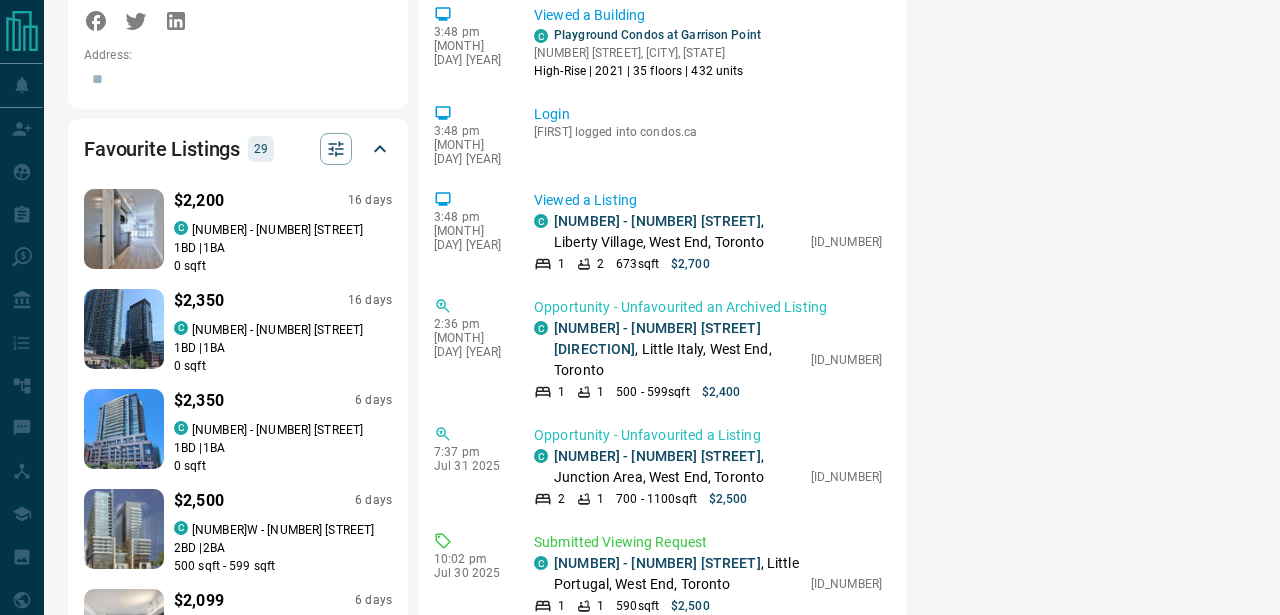 scroll, scrollTop: 1476, scrollLeft: 0, axis: vertical 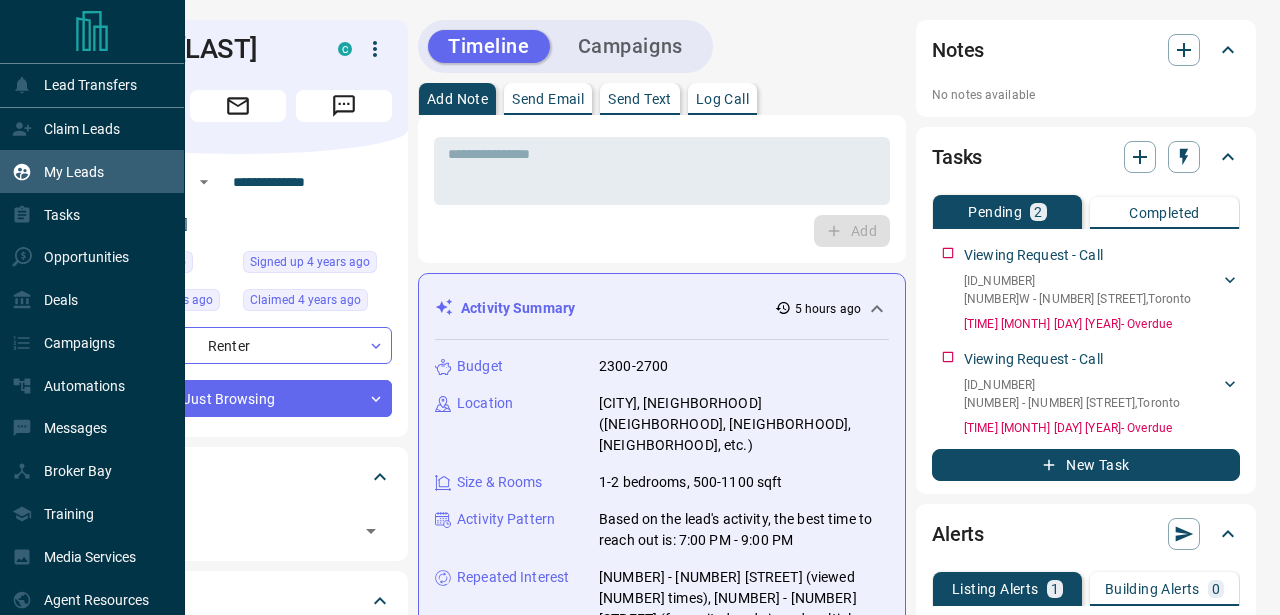 click on "My Leads" at bounding box center [74, 172] 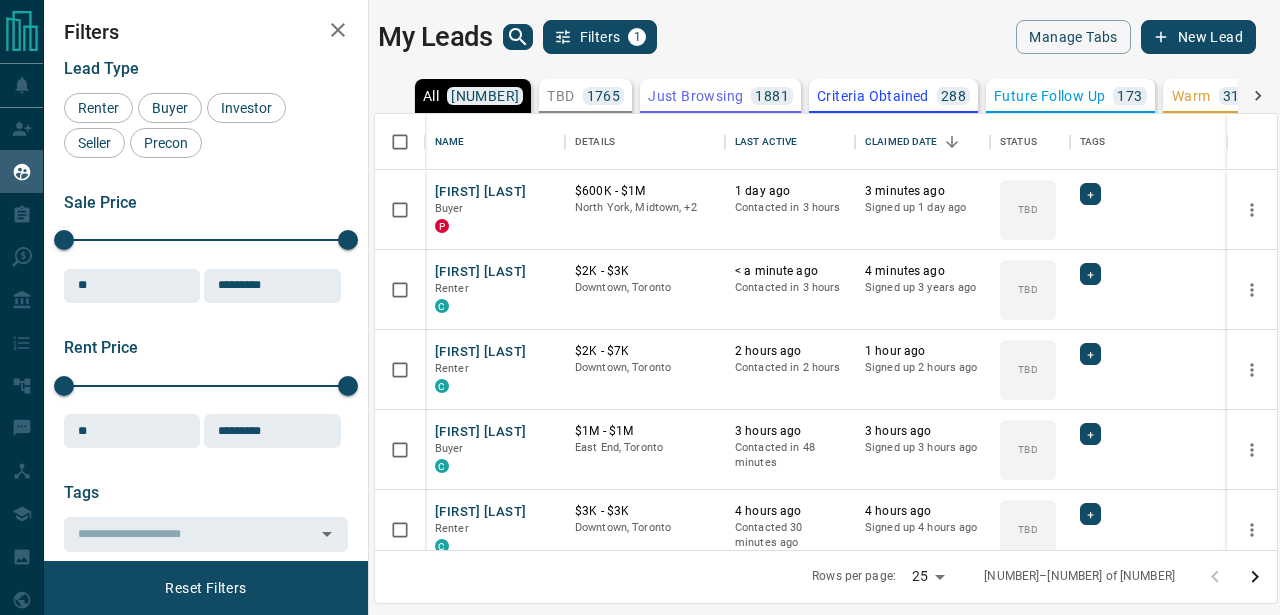 scroll, scrollTop: 1, scrollLeft: 1, axis: both 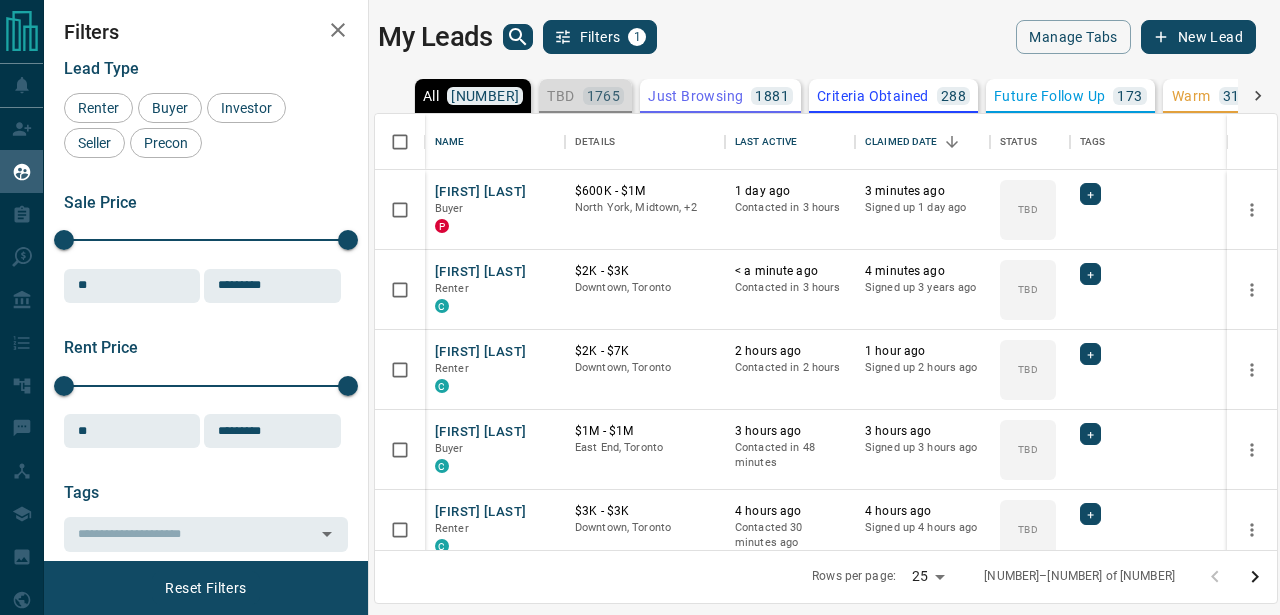 click on "1765" at bounding box center [604, 96] 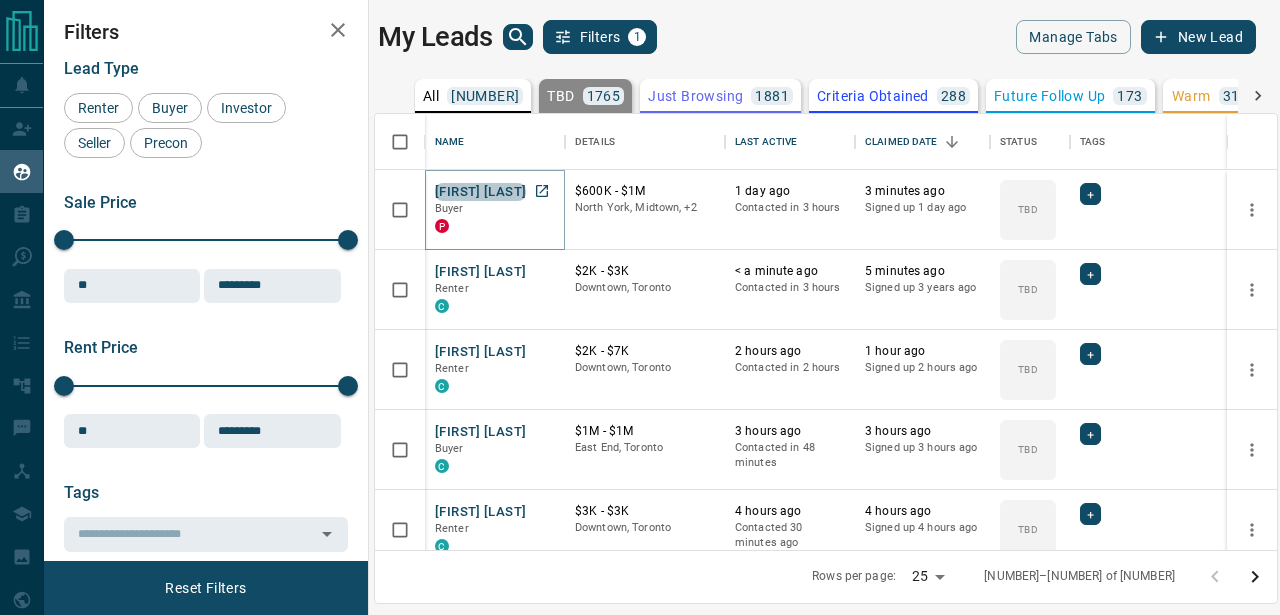 click on "[FIRST] [LAST]" at bounding box center (480, 192) 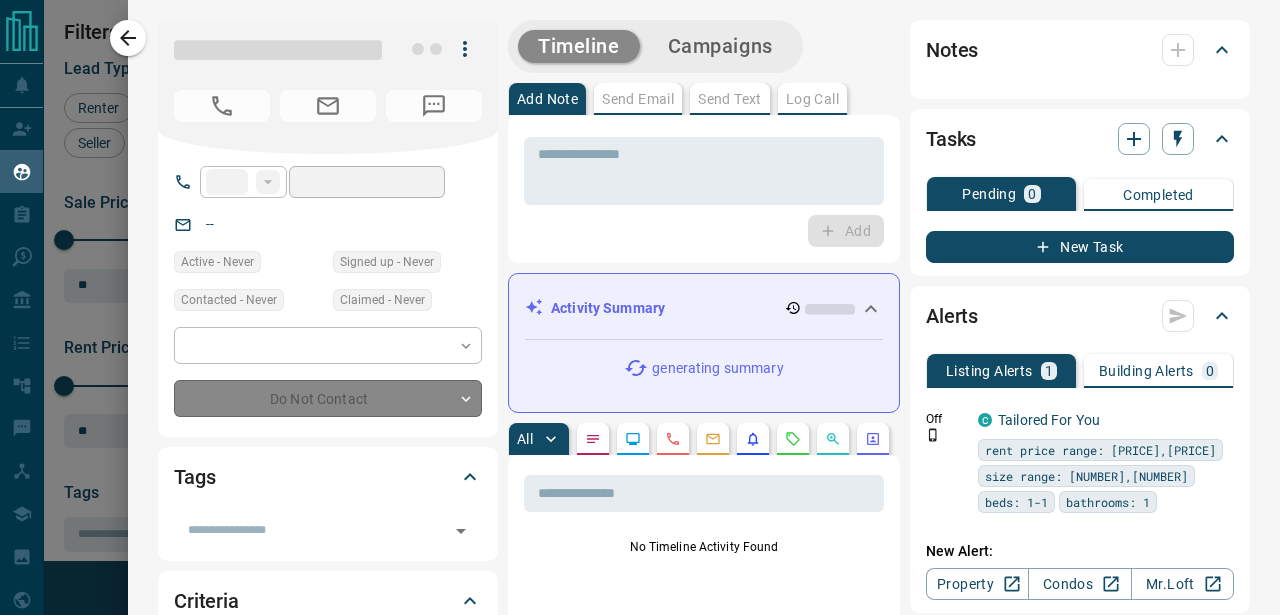 type on "**" 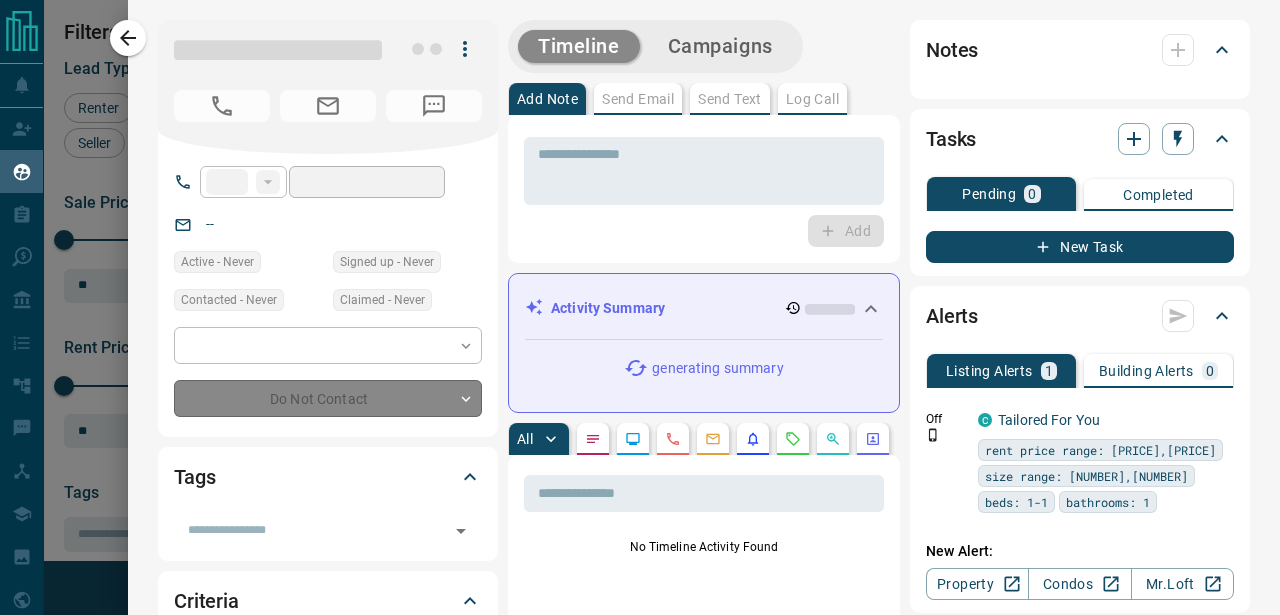 type on "**********" 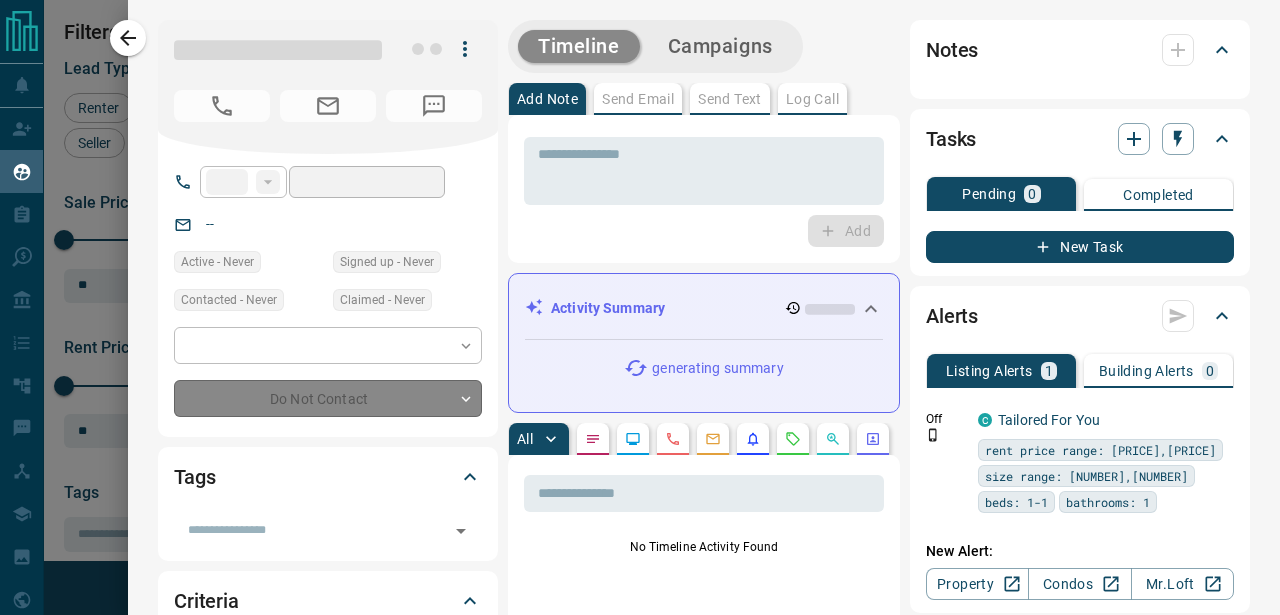 type on "**********" 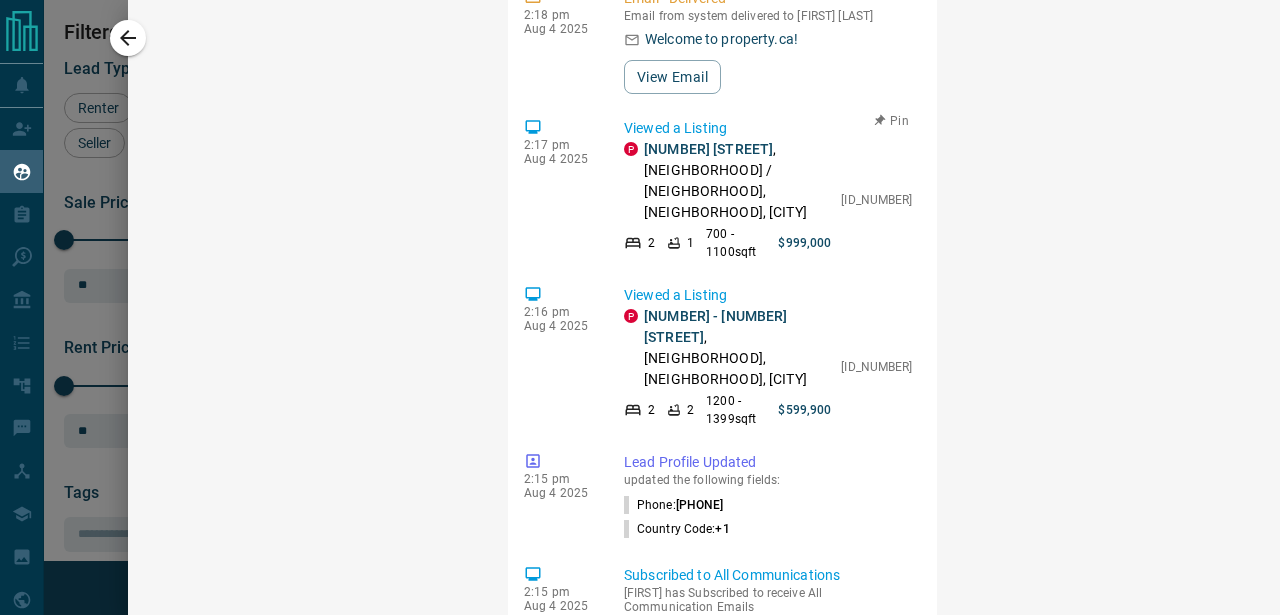scroll, scrollTop: 1735, scrollLeft: 0, axis: vertical 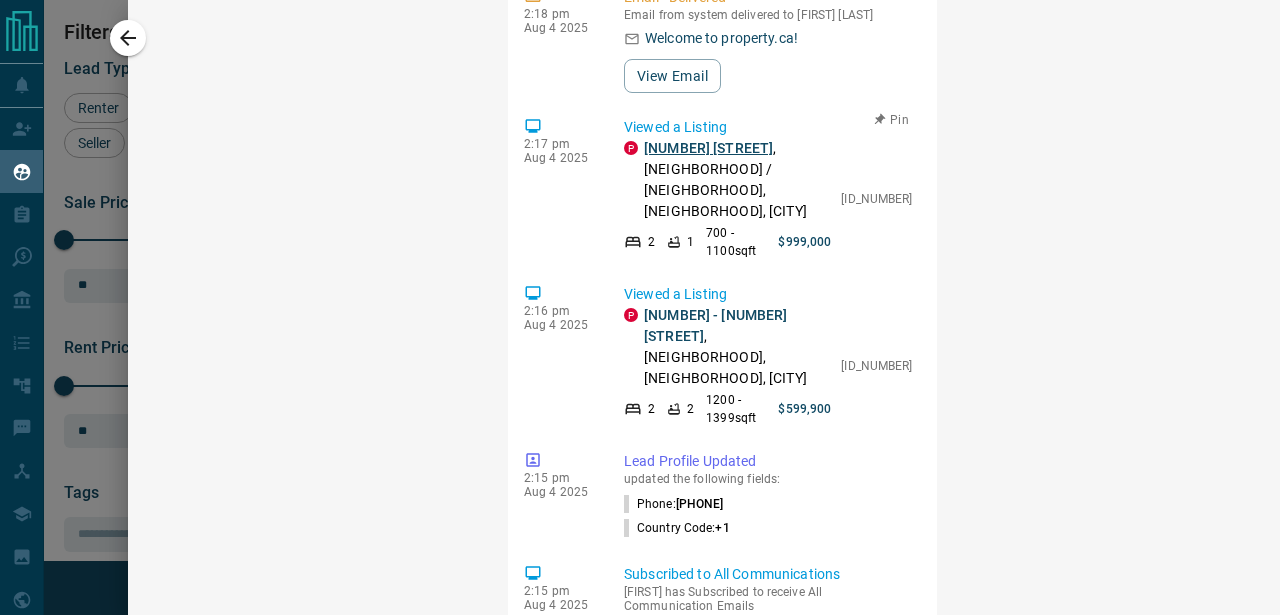 click on "[NUMBER] [STREET]" at bounding box center [708, 148] 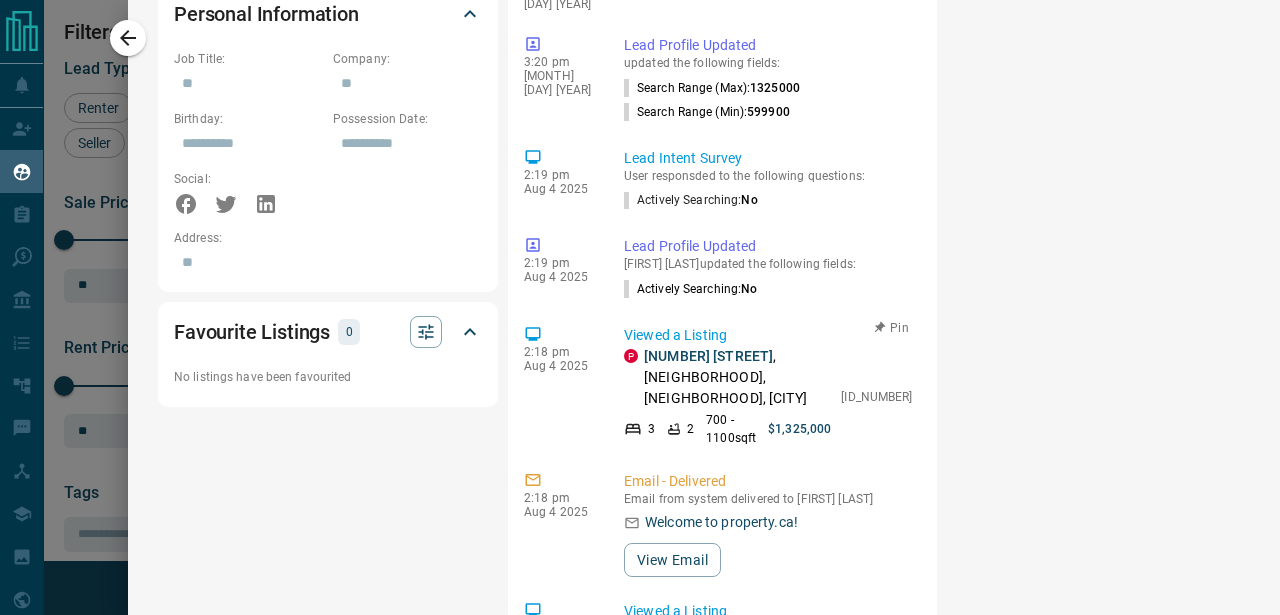scroll, scrollTop: 1223, scrollLeft: 0, axis: vertical 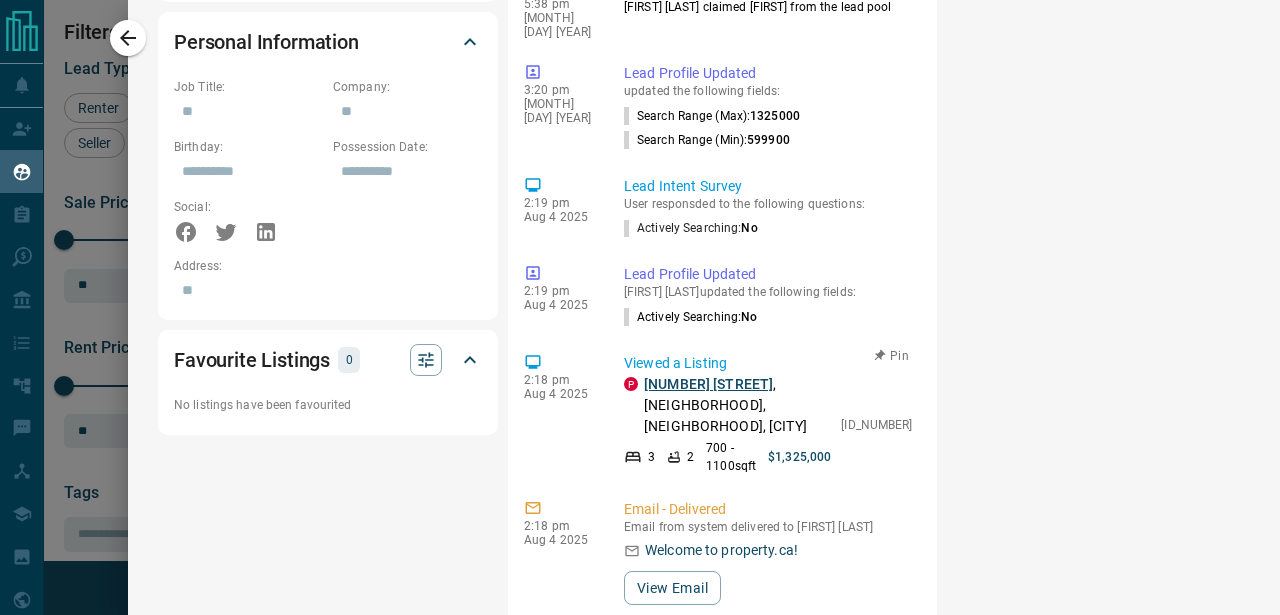 click on "[NUMBER] [STREET]" at bounding box center (708, 384) 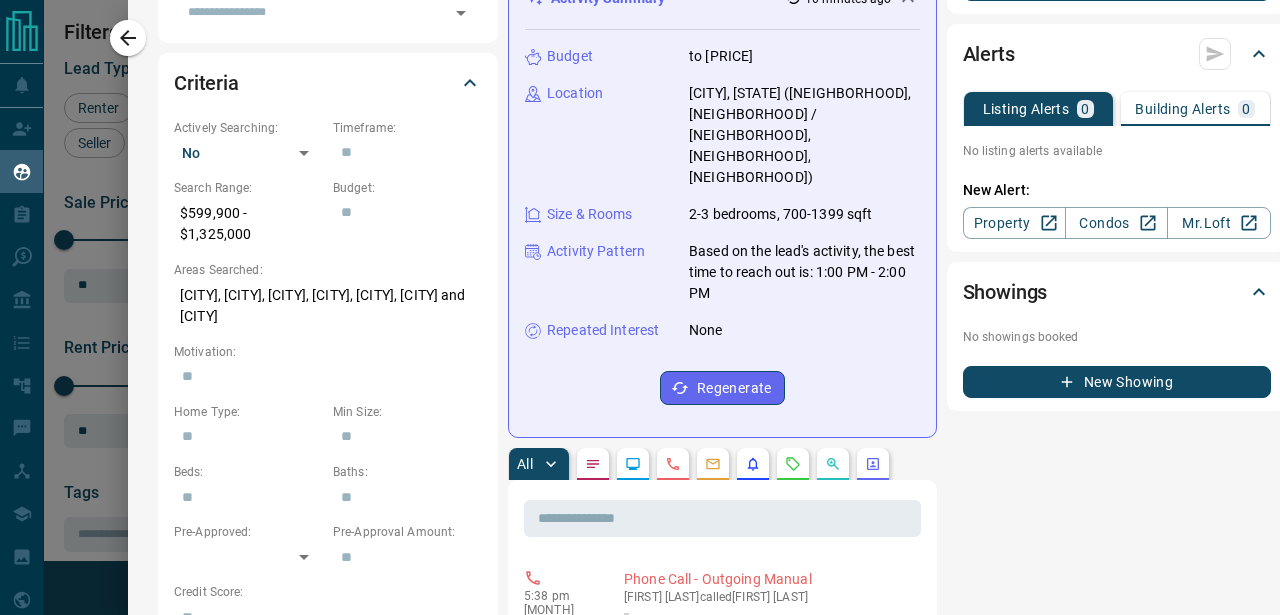 scroll, scrollTop: 0, scrollLeft: 0, axis: both 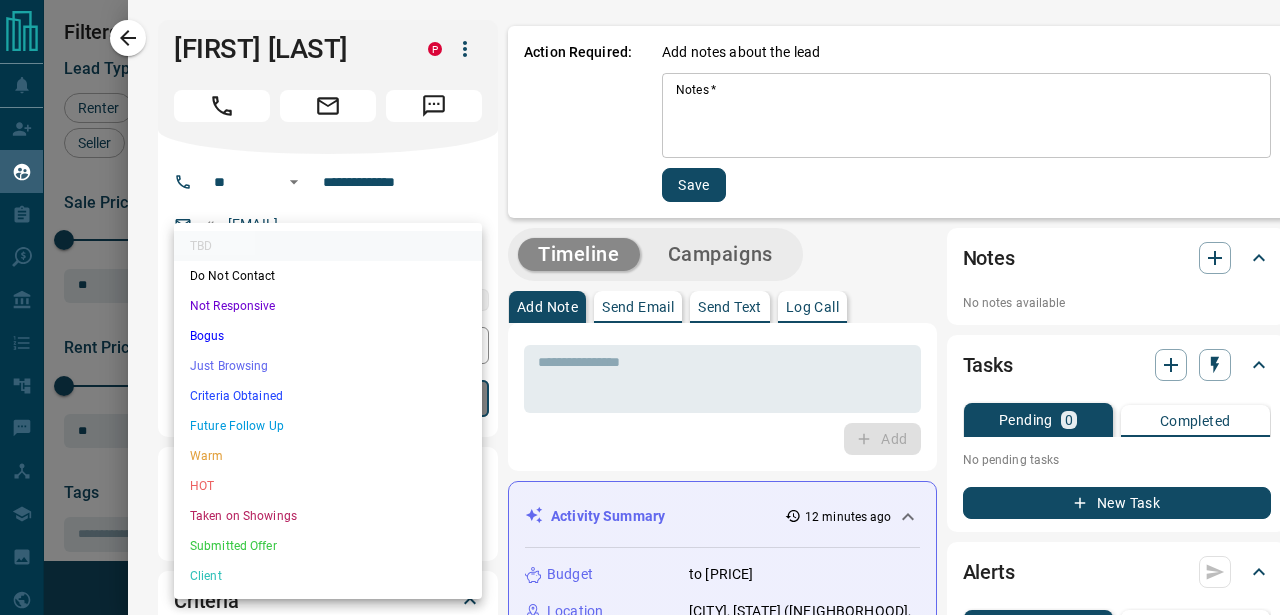 click on "Lead Transfers Claim Leads My Leads Tasks Opportunities Deals Campaigns Automations Messages Broker Bay Training Media Services Agent Resources Precon Worksheet Mobile Apps Disclosure Logout My Leads Filters 1 Manage Tabs New Lead All TBD Do Not Contact Not Responsive Bogus Just Browsing Criteria Obtained Future Follow Up Warm HOT Taken on Showings Submitted Offer Client Name Details Last Active Claimed Date Status Tags [FIRST] [LAST] Buyer P $[PRICE] - $[PRICE] [NEIGHBORHOOD], [CITY] [TIME] ago Contacted in [TIME] ago Signed up [TIME] ago TBD + [FIRST] [LAST] Renter C $[PRICE] - $[PRICE] [NEIGHBORHOOD], [CITY] [TIME] ago Contacted in [TIME] ago [TIME] ago Signed up [TIME] ago TBD + [FIRST] [LAST] Renter C $[PRICE] - $[PRICE] [NEIGHBORHOOD], [CITY] [TIME] ago Contacted [TIME] ago [TIME] ago" at bounding box center (640, 295) 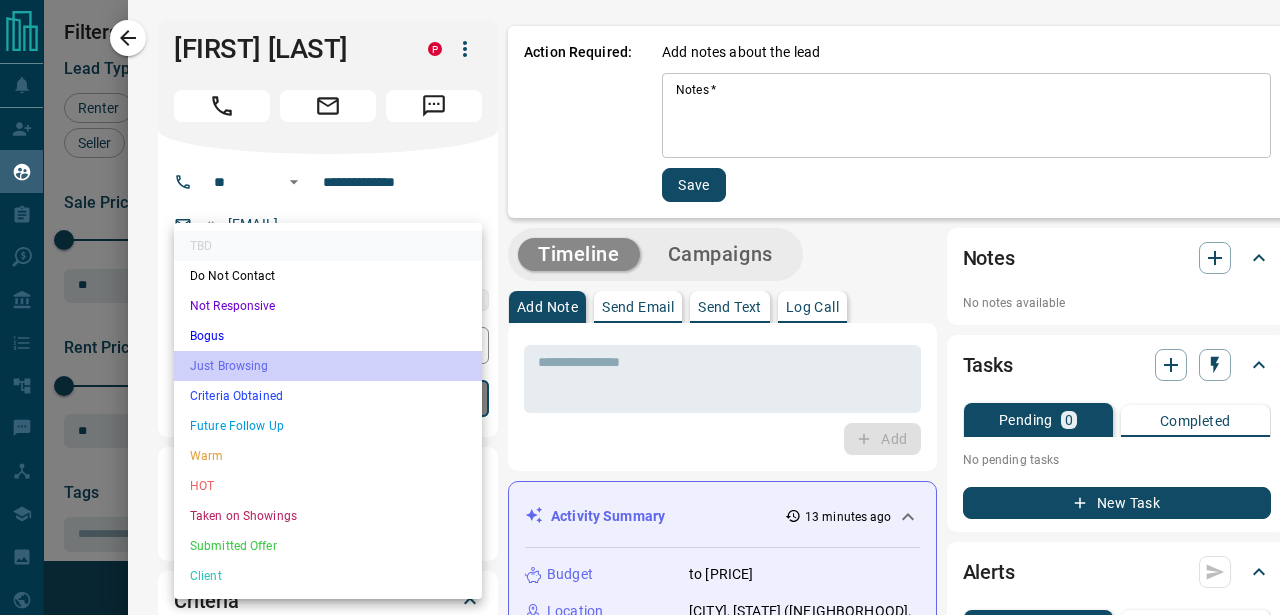 click on "Just Browsing" at bounding box center (328, 366) 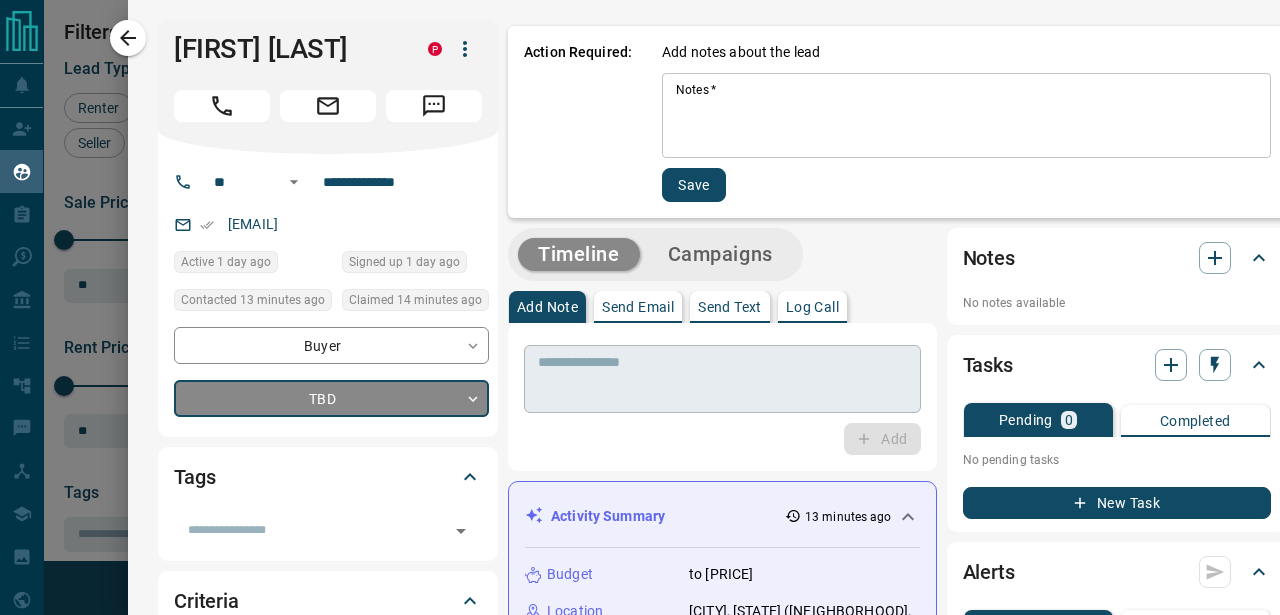 type on "*" 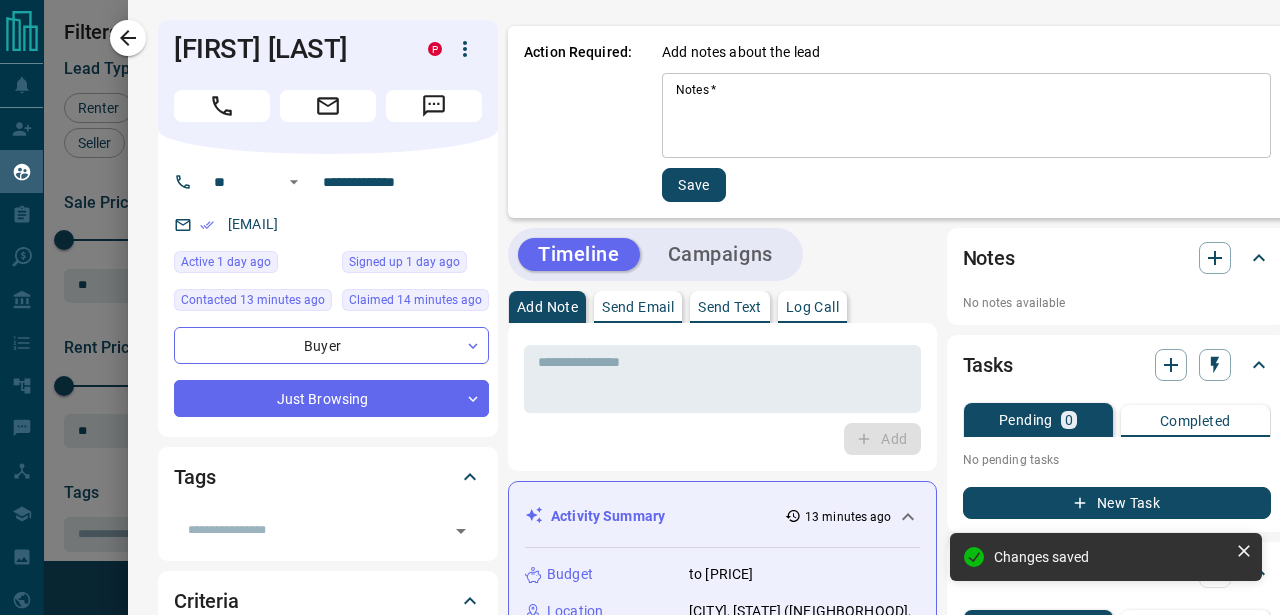 click on "Notes   *" at bounding box center [966, 116] 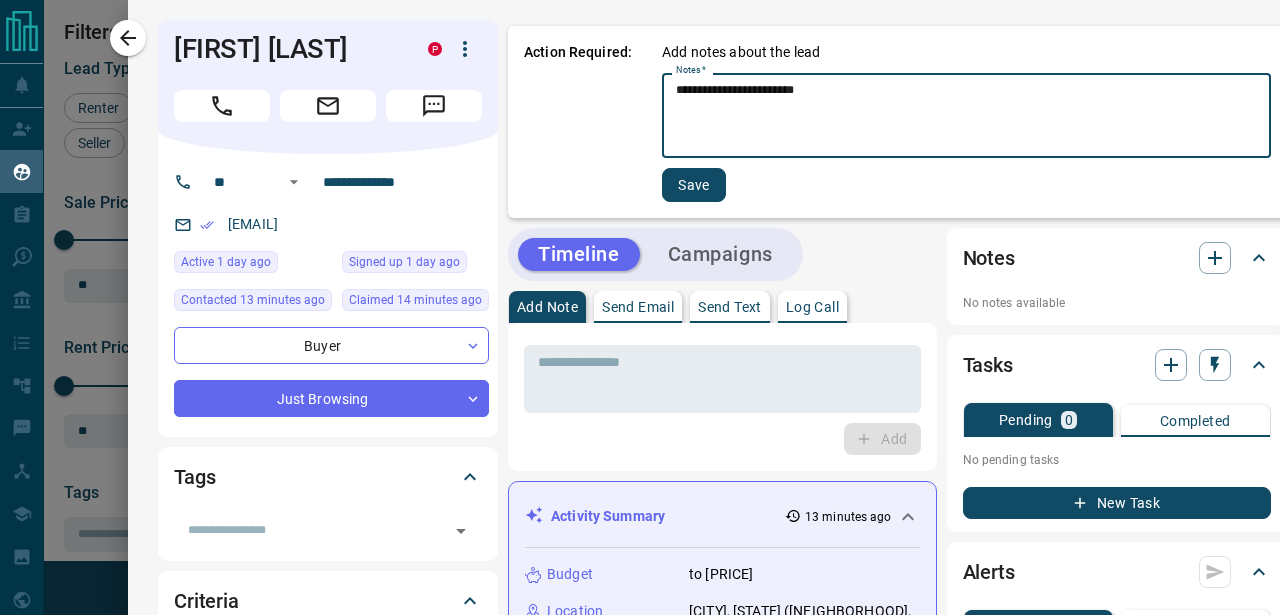 type on "**********" 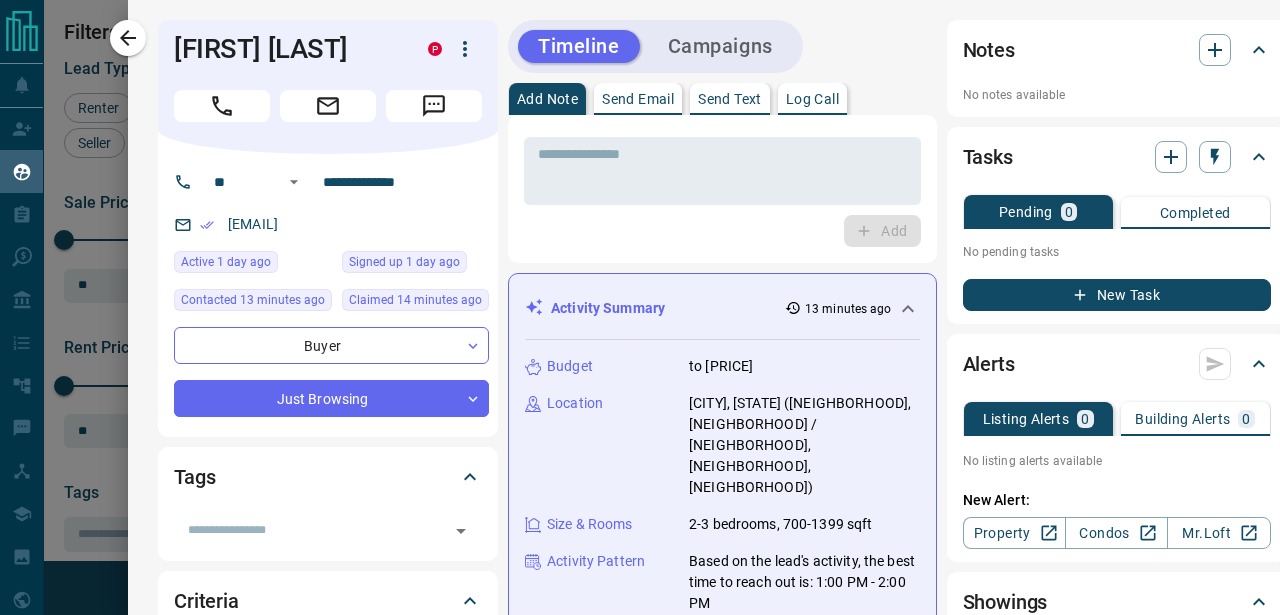 click 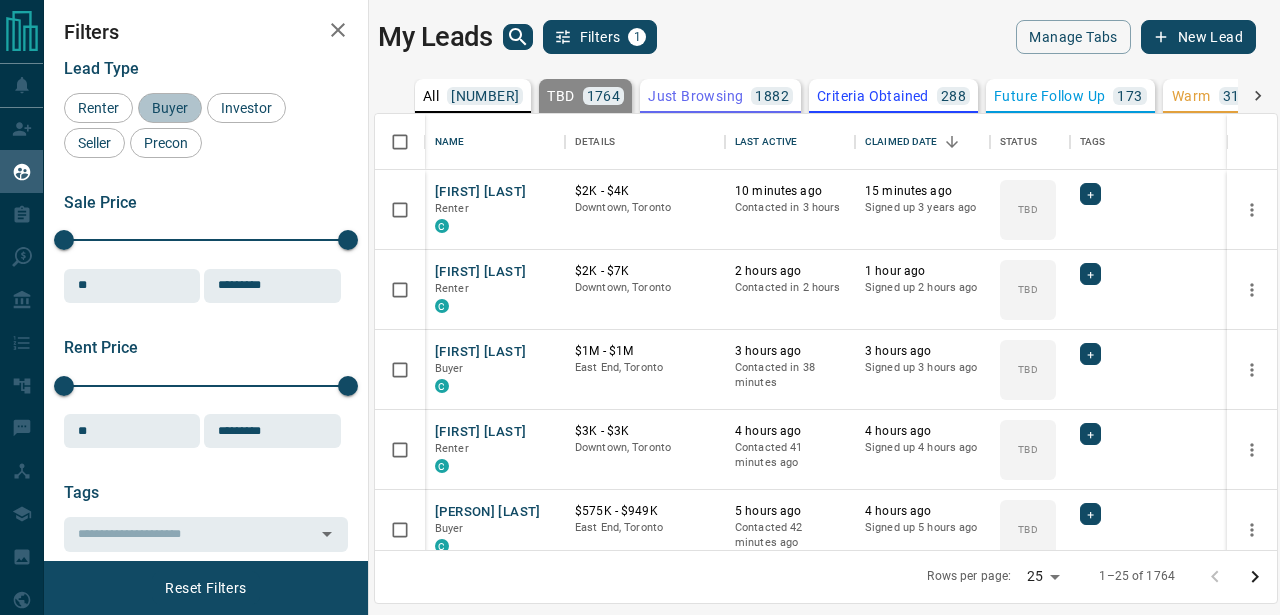 click on "Buyer" at bounding box center [170, 108] 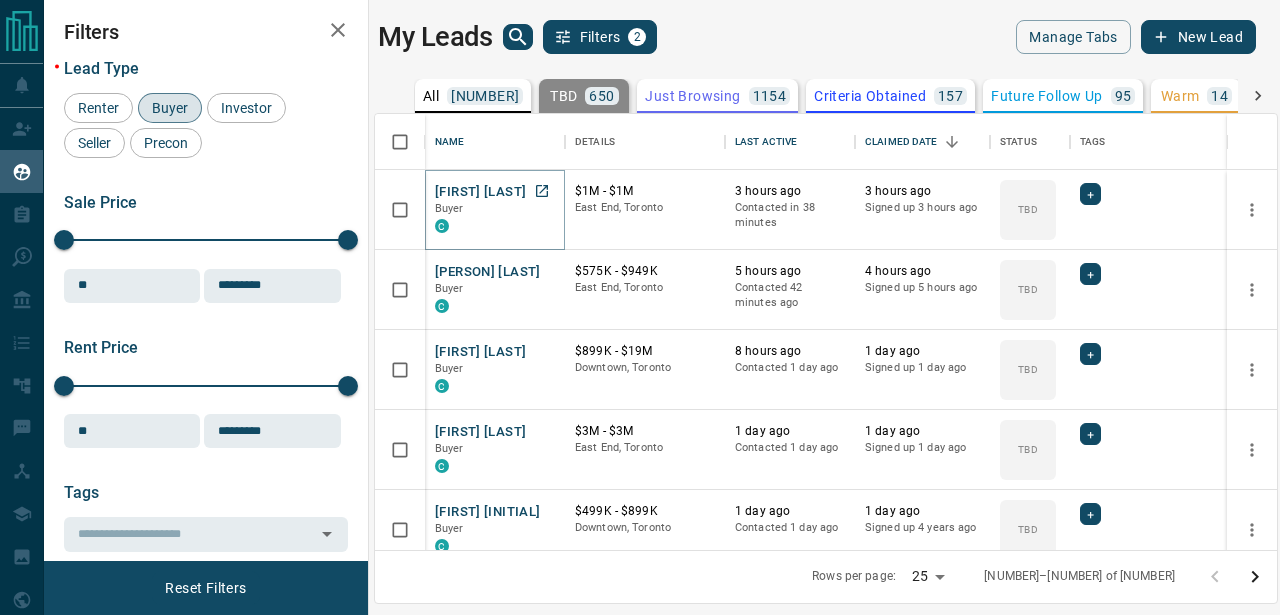 click on "[FIRST] [LAST]" at bounding box center (480, 192) 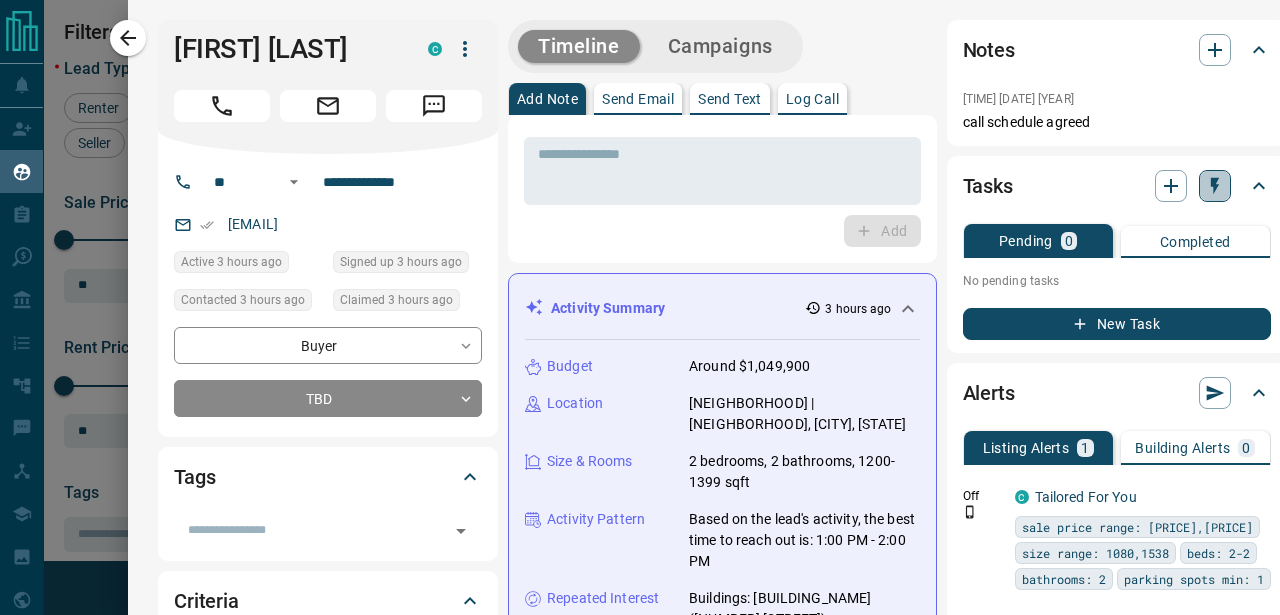 click 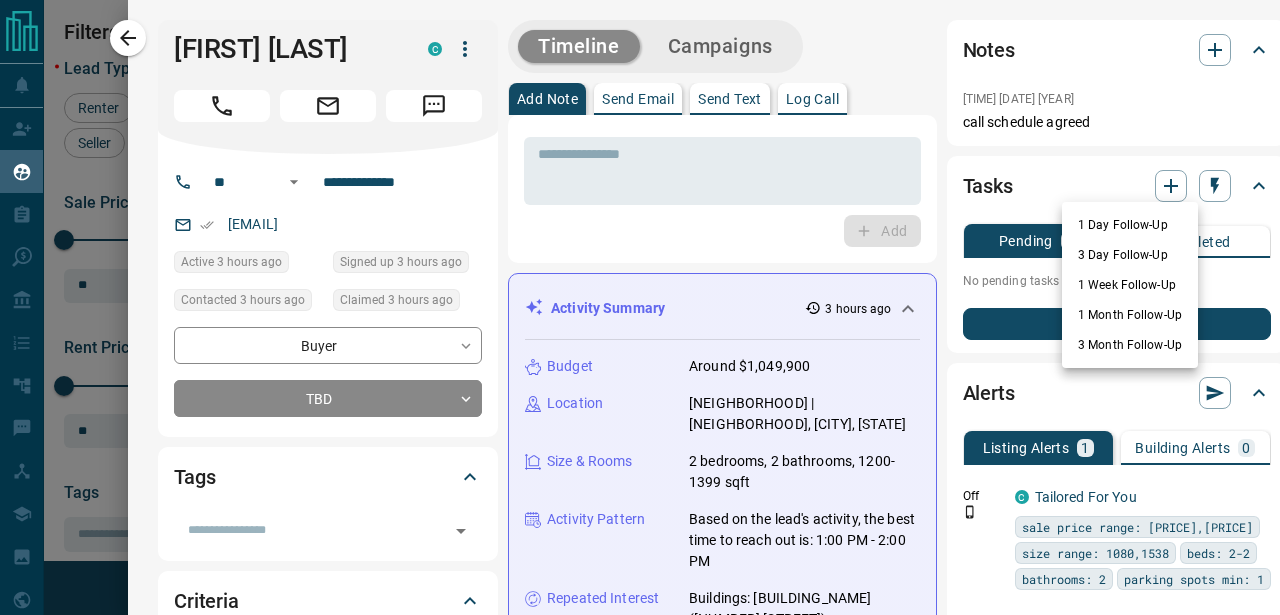 click on "1 Day Follow-Up" at bounding box center (1130, 225) 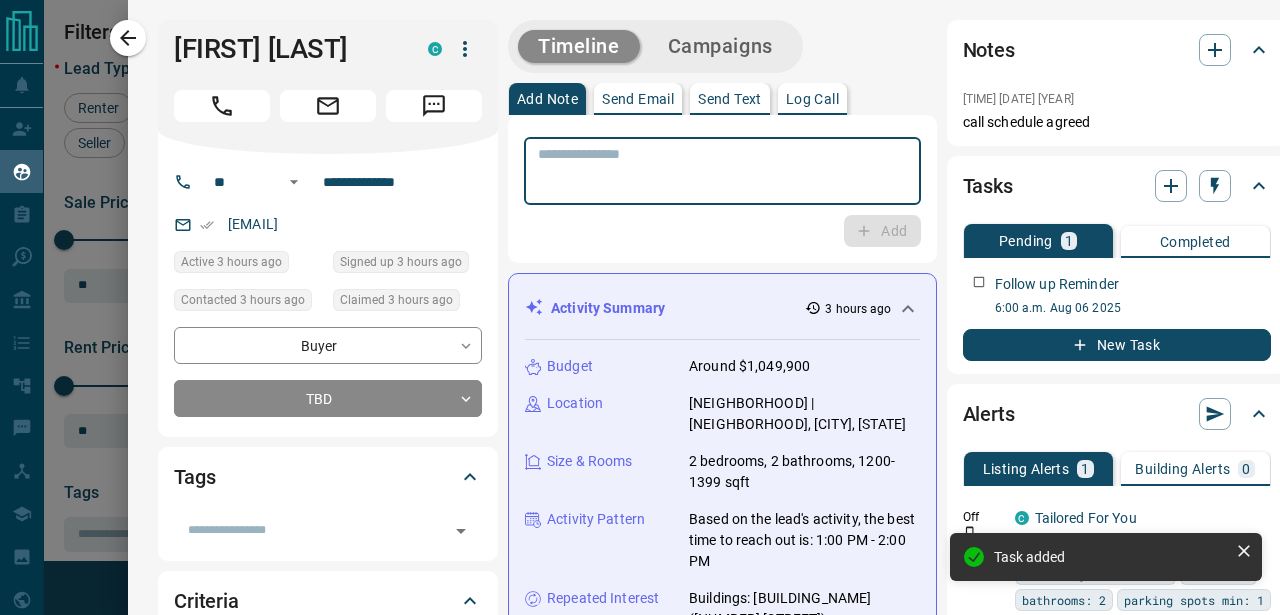 click at bounding box center [722, 171] 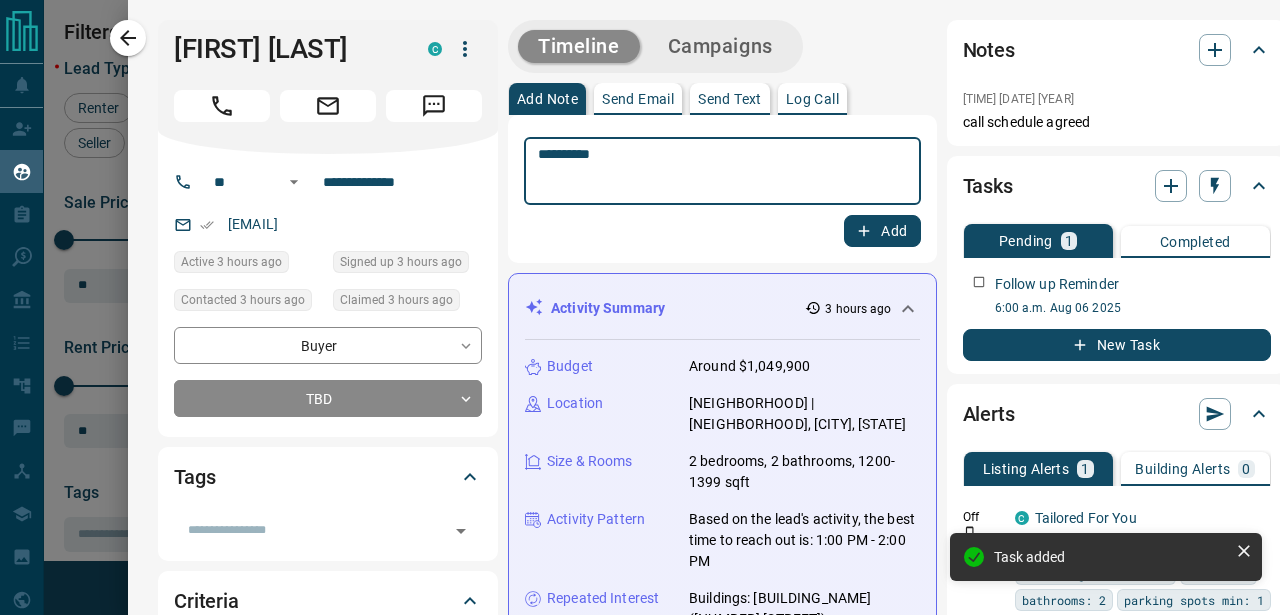 type on "*********" 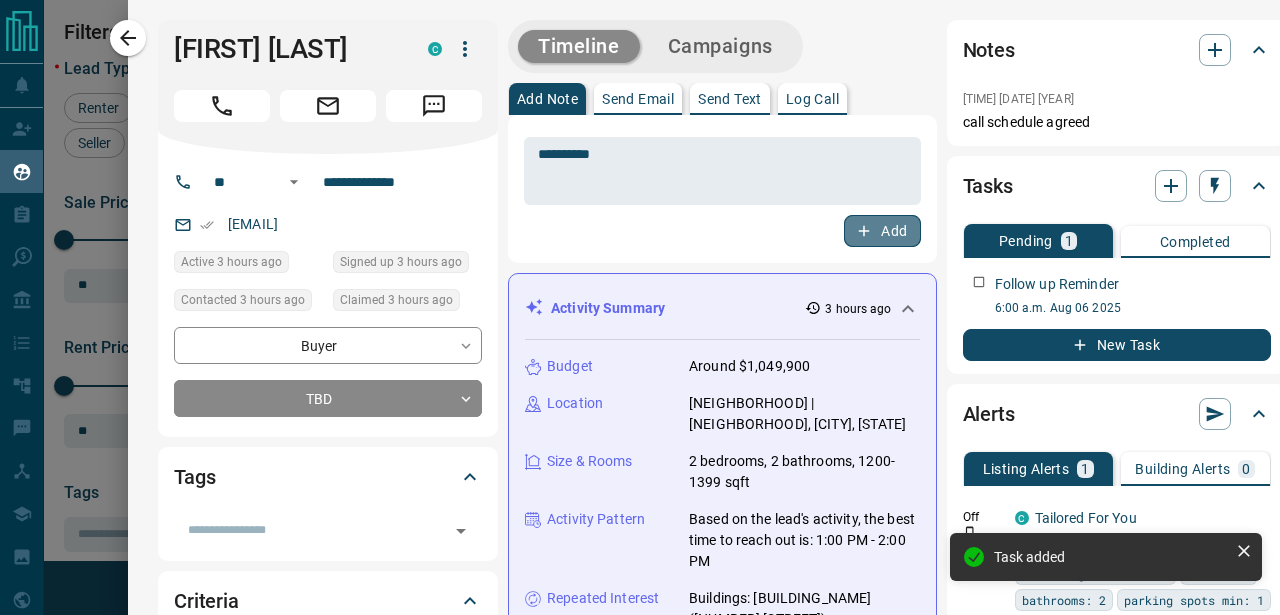 click on "Add" at bounding box center [882, 231] 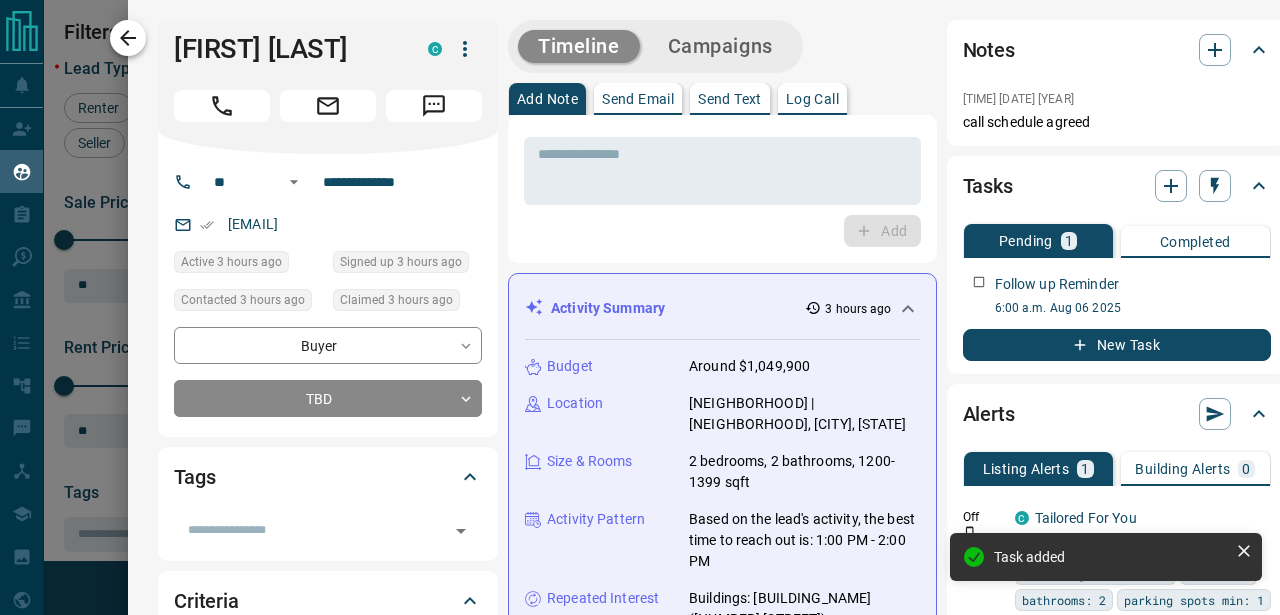 click at bounding box center (128, 38) 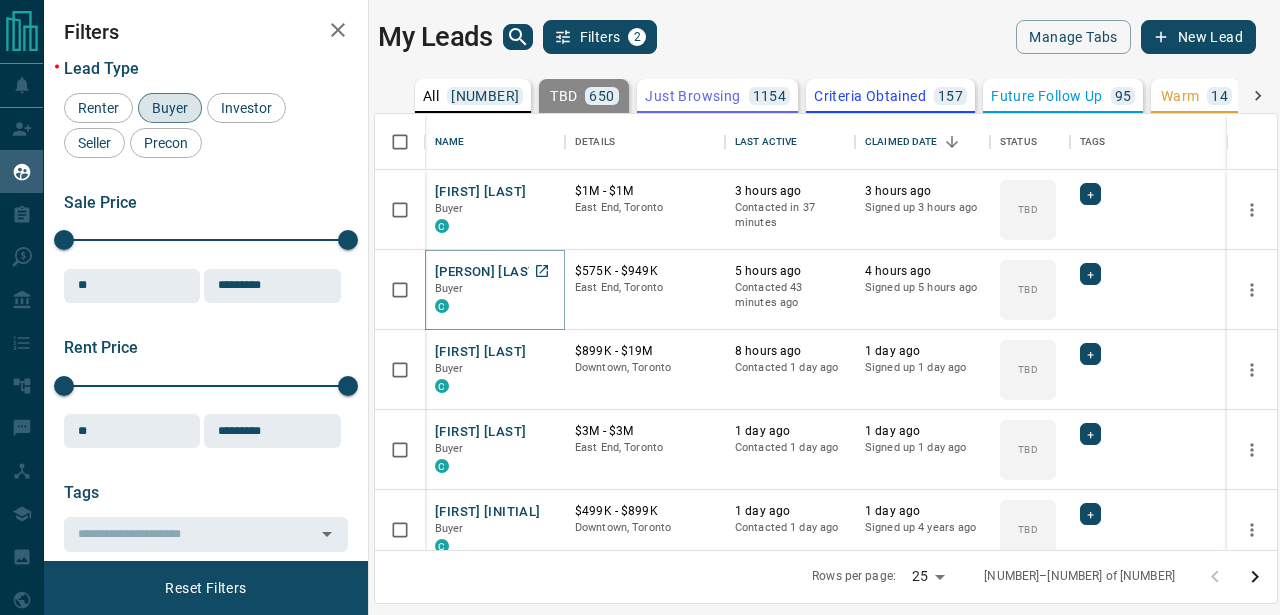 click on "[PERSON] [LAST]" at bounding box center [488, 272] 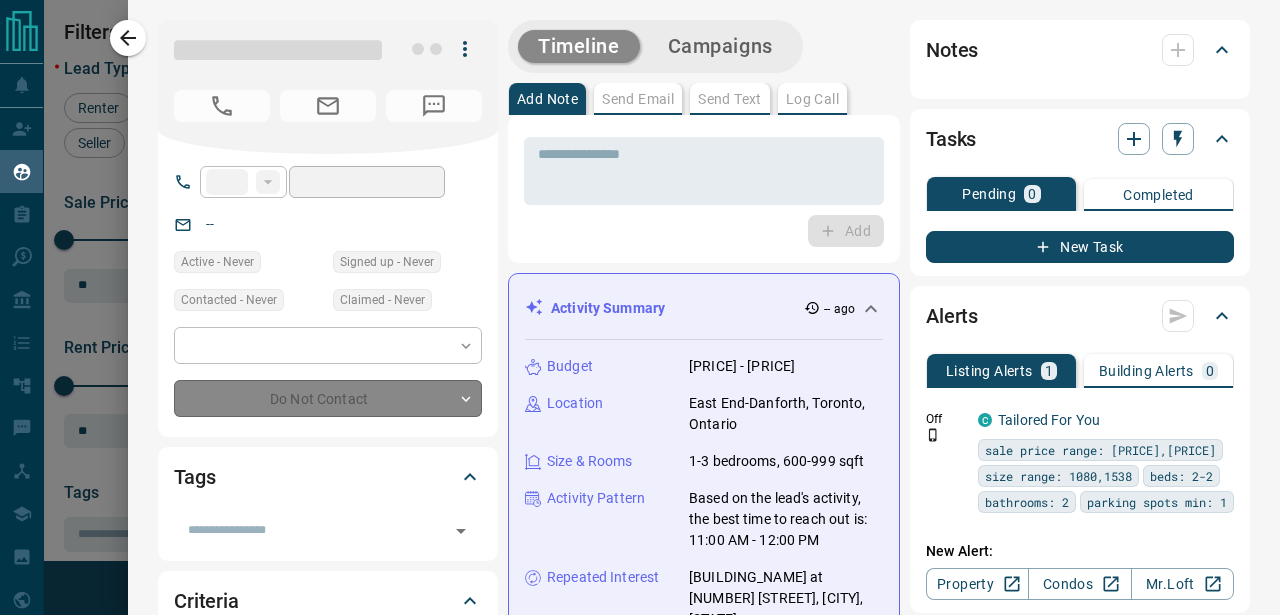 type on "**" 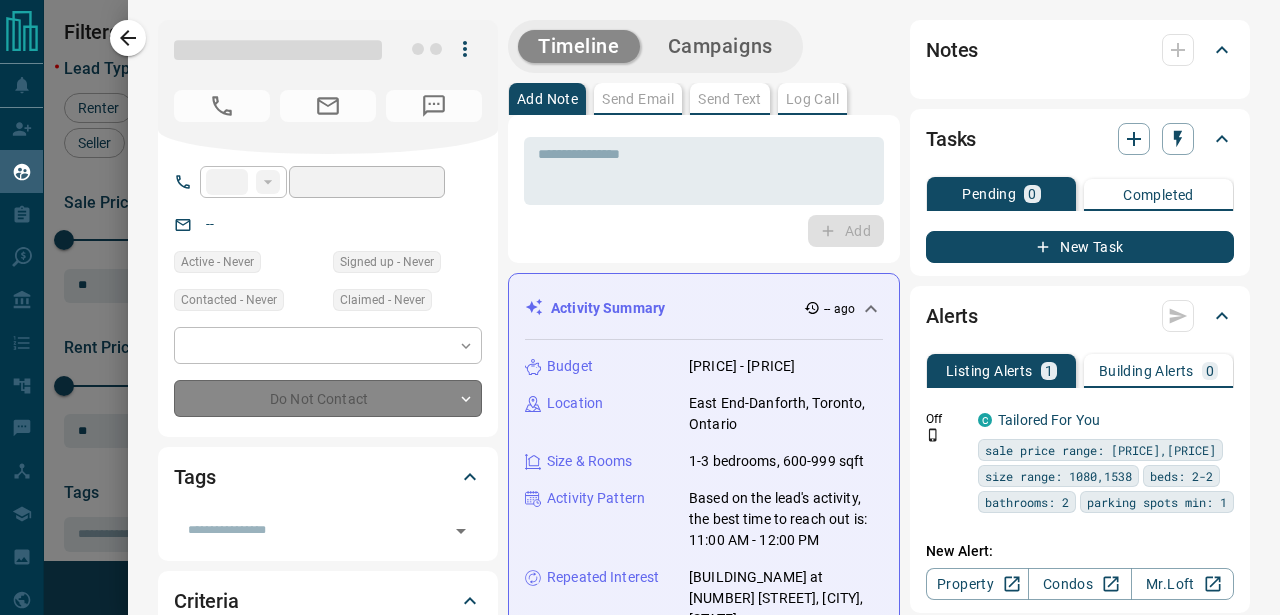 type on "**********" 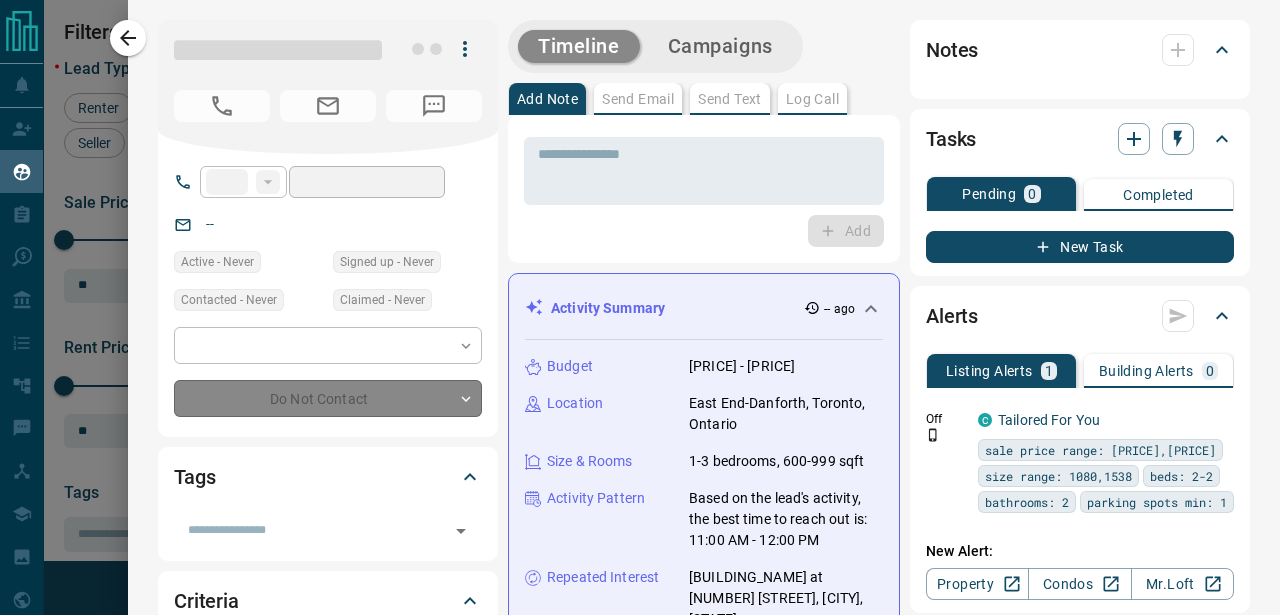 type on "**********" 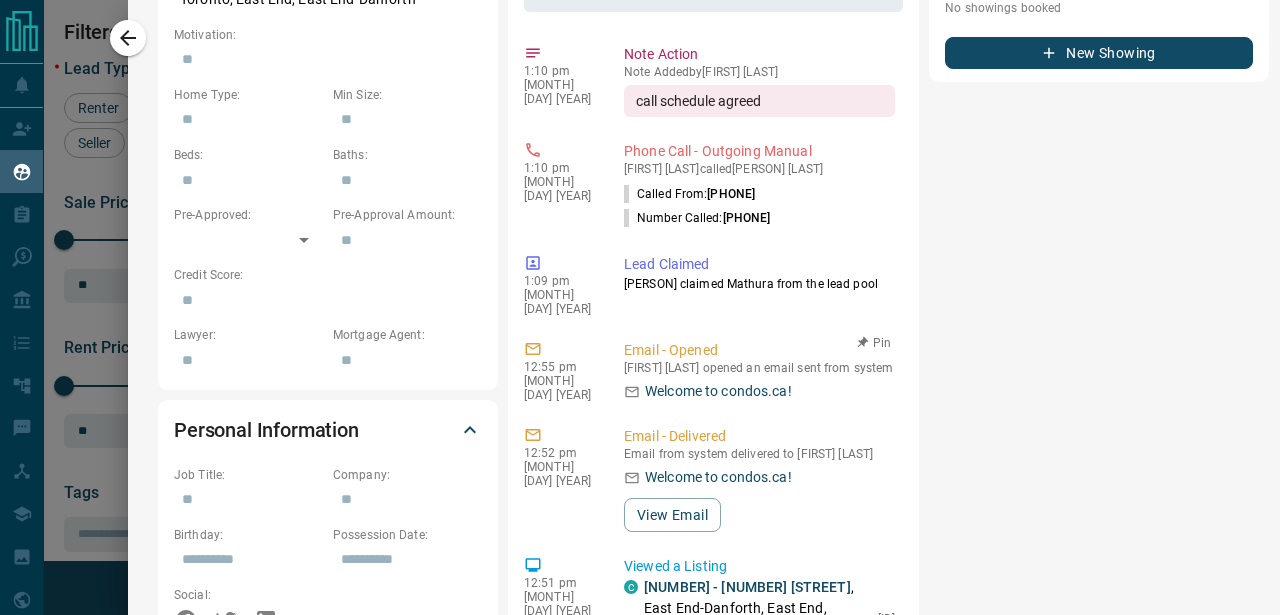 scroll, scrollTop: 0, scrollLeft: 0, axis: both 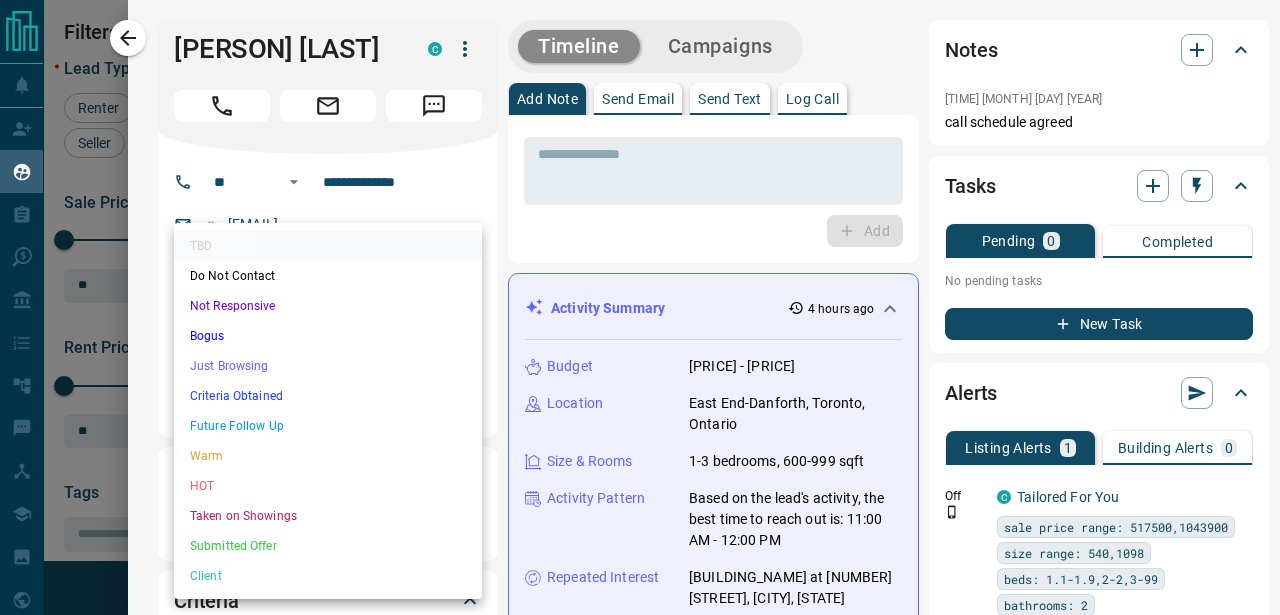 click on "Lead Transfers Claim Leads My Leads Tasks Opportunities Deals Campaigns Automations Messages Broker Bay Training Media Services Agent Resources Precon Worksheet Mobile Apps Disclosure Logout My Leads Filters 2 Manage Tabs New Lead All 2583 TBD 650 Do Not Contact - Not Responsive 225 Bogus 95 Just Browsing 1154 Criteria Obtained 157 Future Follow Up 95 Warm 14 HOT 71 Taken on Showings 13 Submitted Offer 32 Client 77 Name Details Last Active Claimed Date Status Tags [FIRST] [LAST] Buyer C $[PRICE] - $[PRICE] [NEIGHBORHOOD], [CITY] [TIME] ago Contacted in [TIME] ago [TIME] ago Signed up [TIME] ago TBD + [FIRST] [LAST] Buyer C $[PRICE] - $[PRICE] [NEIGHBORHOOD], [CITY] [TIME] ago Contacted [TIME] ago [TIME] ago Signed up [TIME] ago TBD + [FIRST] [LAST] Buyer C $[PRICE] - $[PRICE] [NEIGHBORHOOD], [CITY] [TIME] ago Contacted [TIME] ago [TIME] ago Signed up [TIME] ago TBD + [FIRST] [LAST] Buyer C $[PRICE] - $[PRICE] [NEIGHBORHOOD], [CITY] [TIME] ago [TIME] ago TBD +" at bounding box center [640, 295] 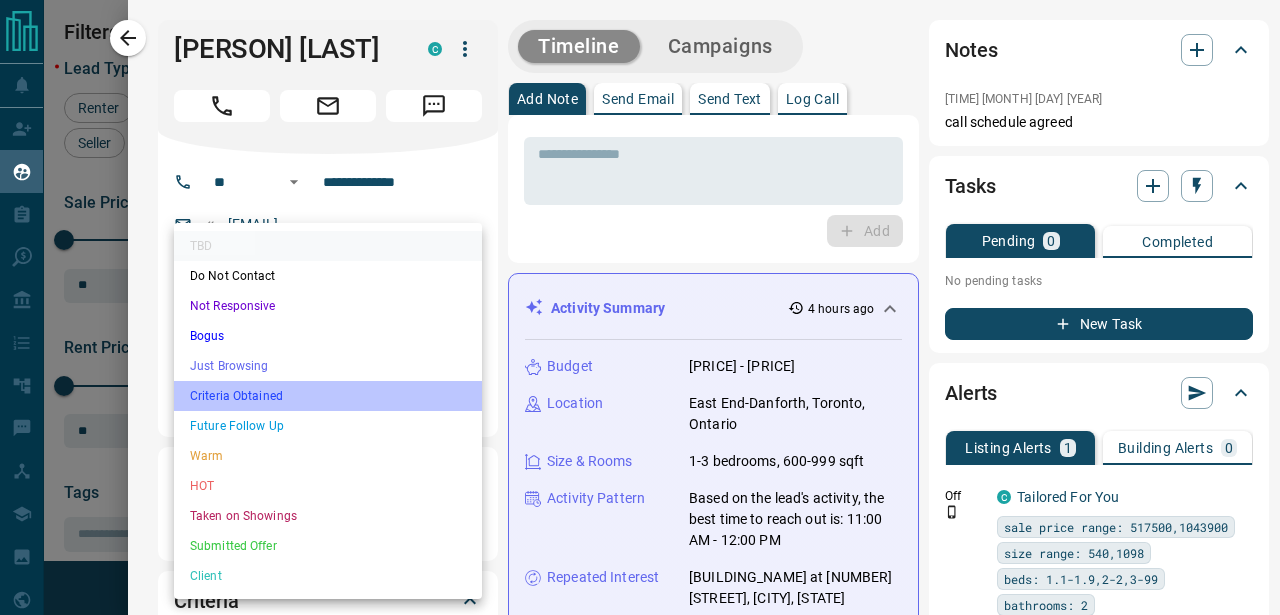 click on "Criteria Obtained" at bounding box center (328, 396) 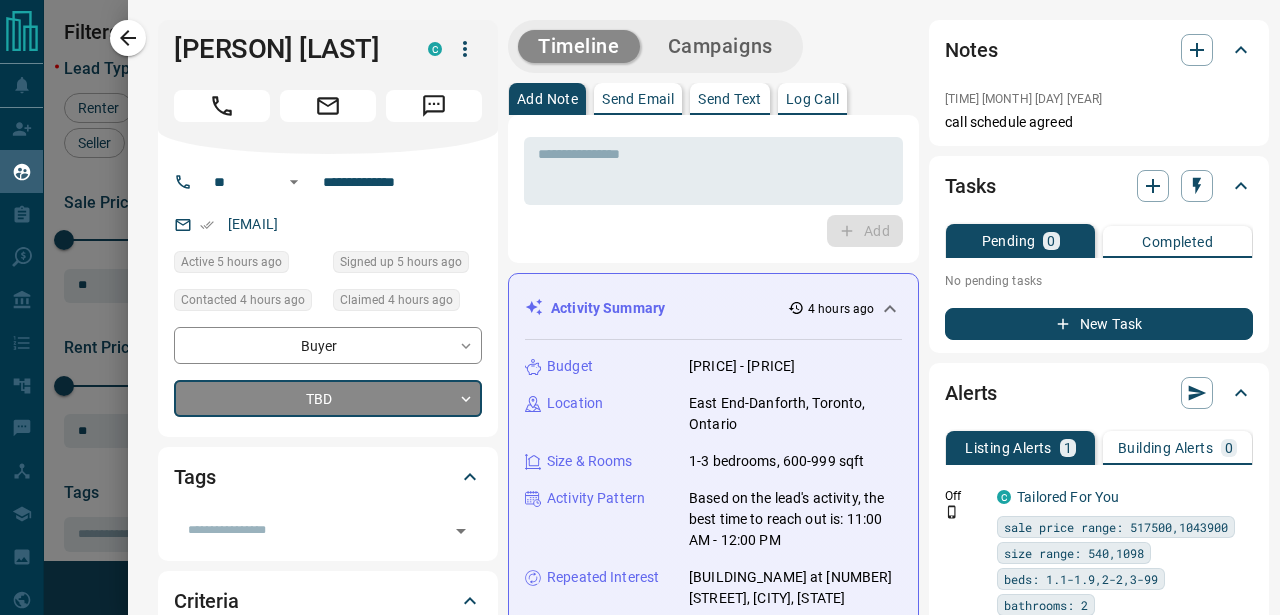 type on "*" 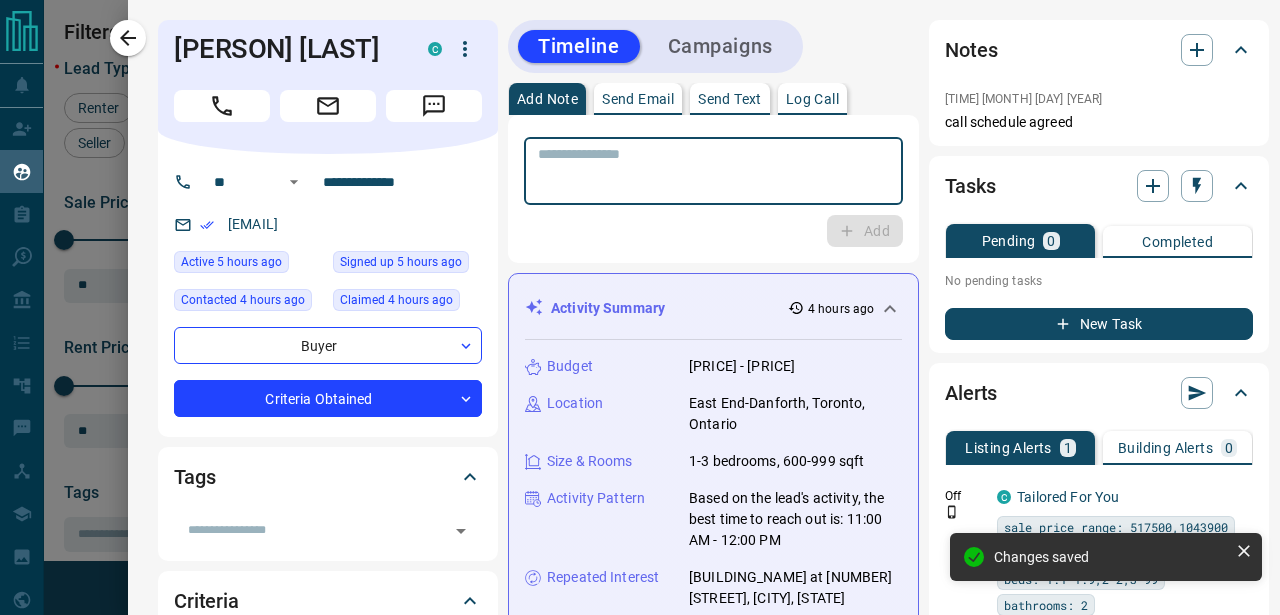 click at bounding box center [713, 171] 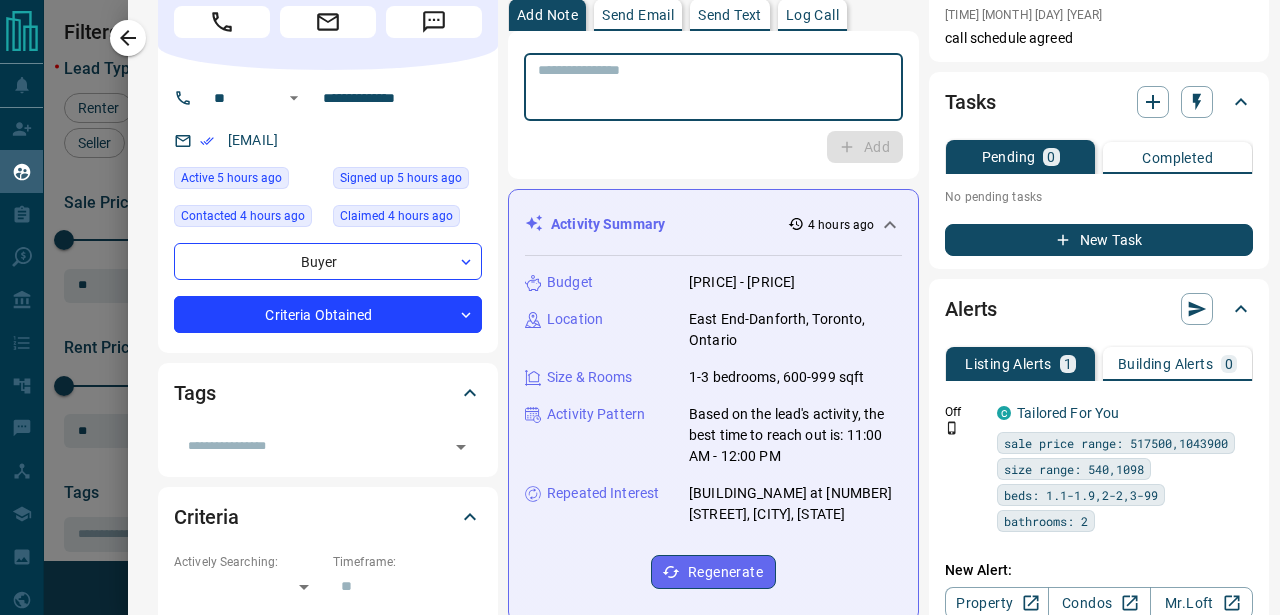 scroll, scrollTop: 0, scrollLeft: 0, axis: both 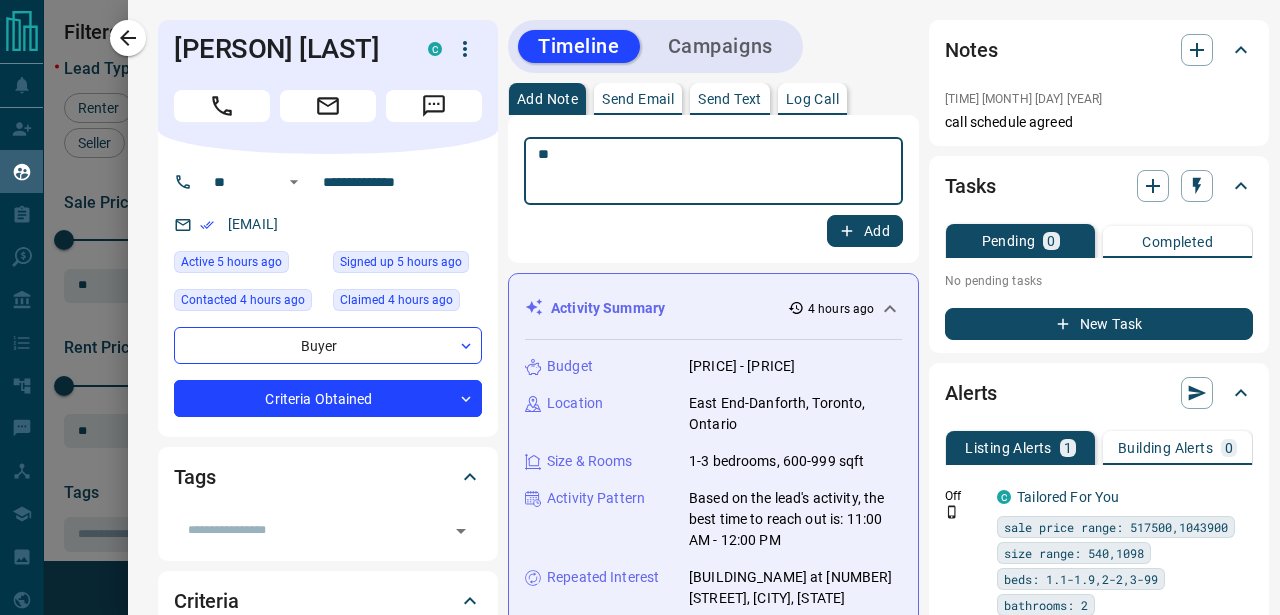 type on "*" 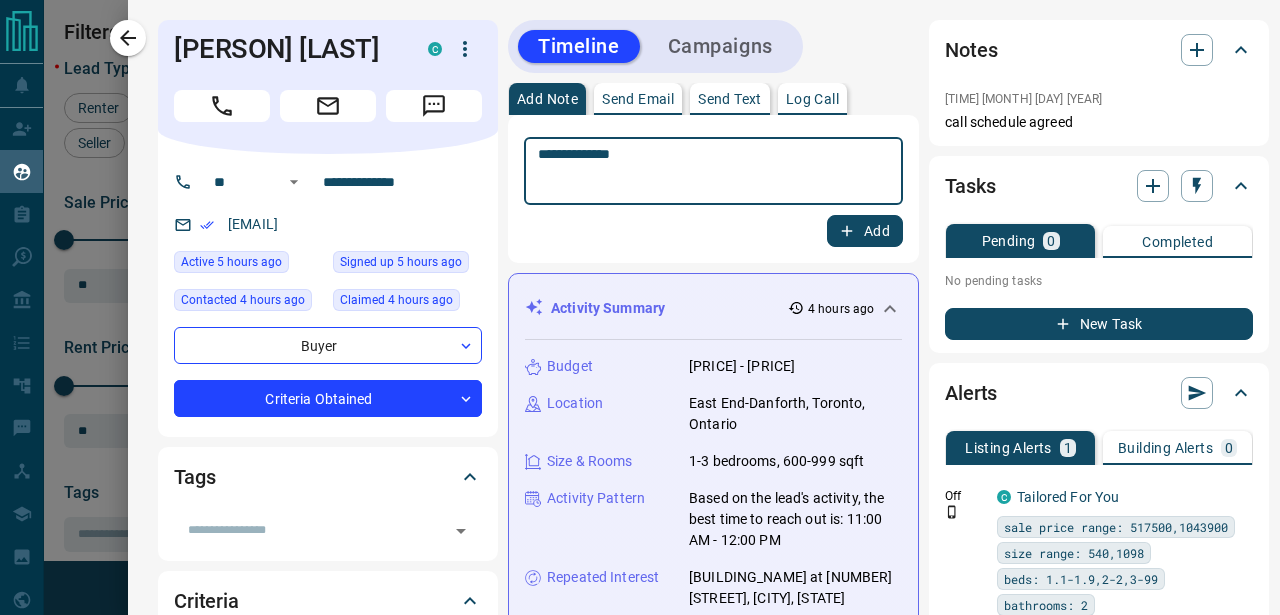 type on "**********" 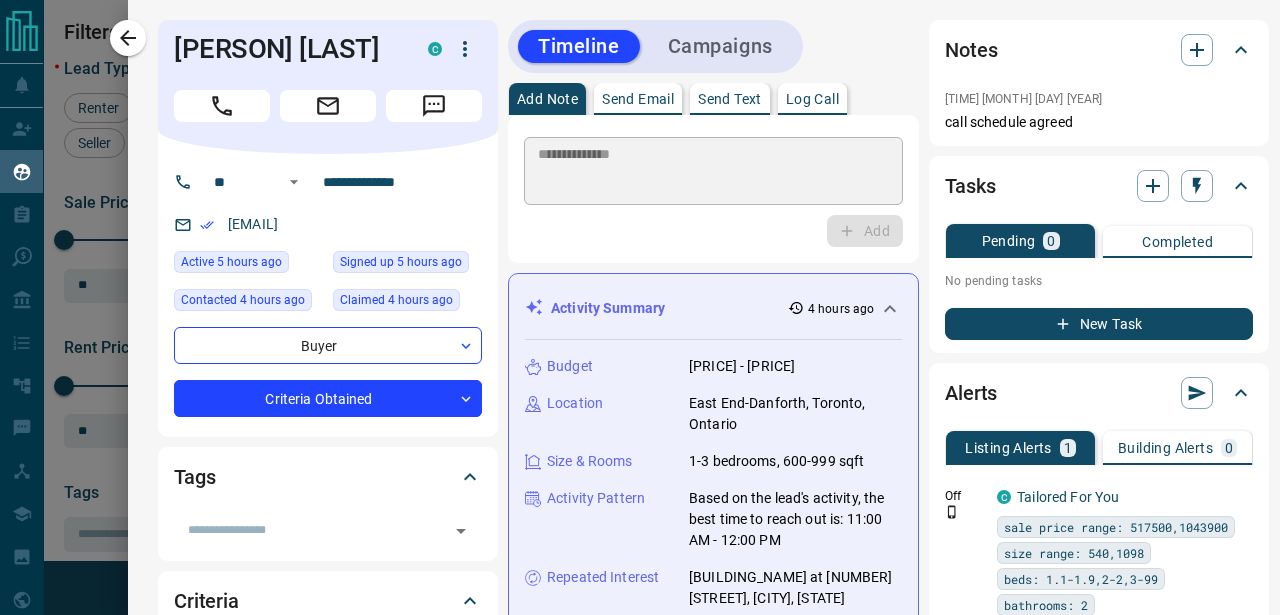type 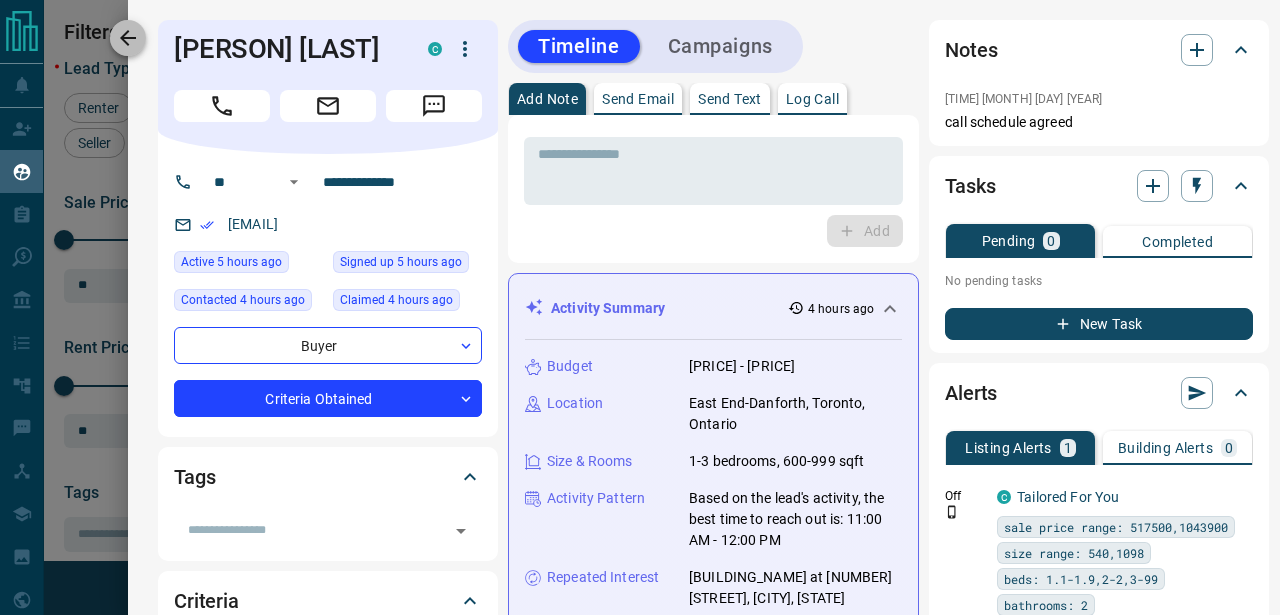 click 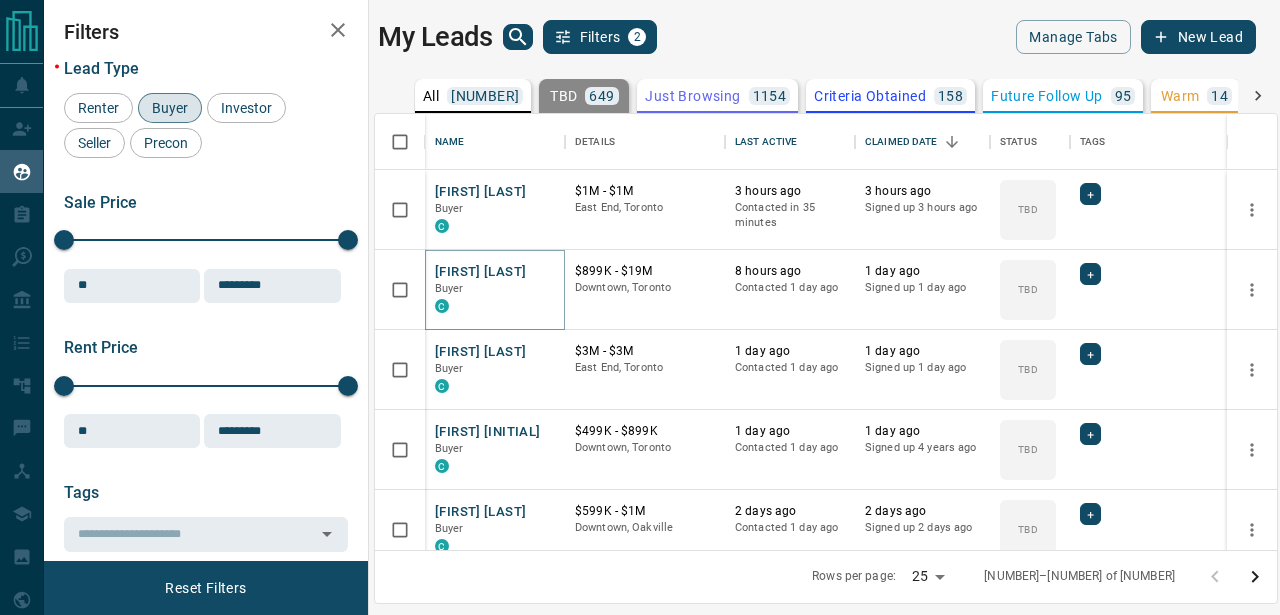 click on "[FIRST] [LAST]" at bounding box center (480, 272) 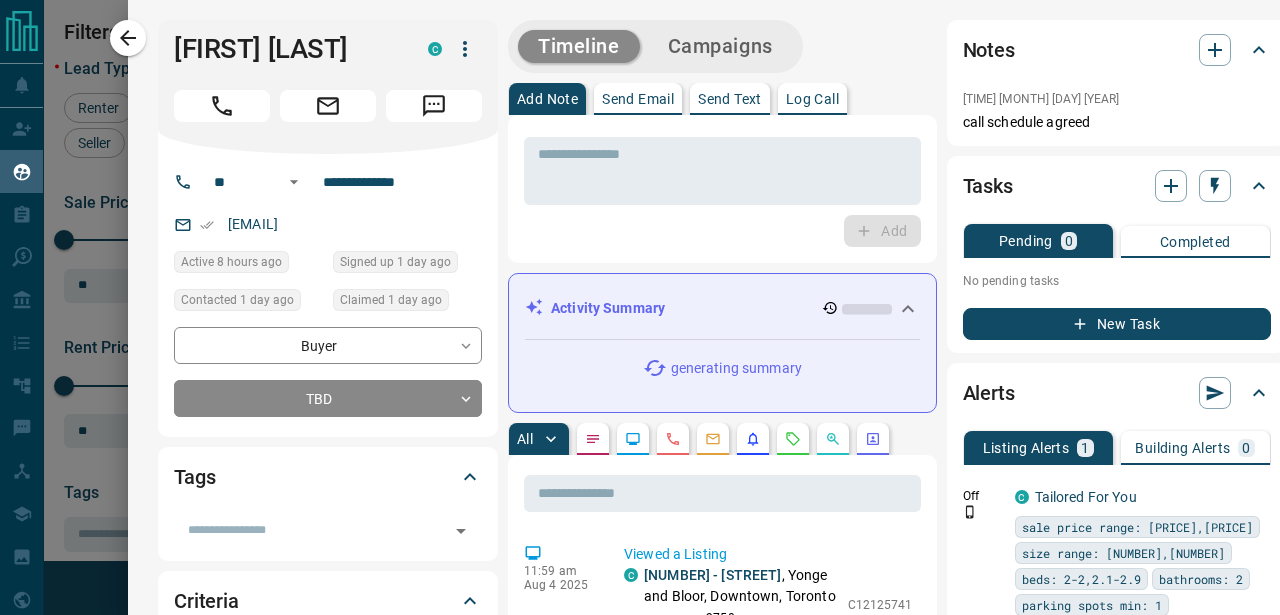 scroll, scrollTop: 235, scrollLeft: 0, axis: vertical 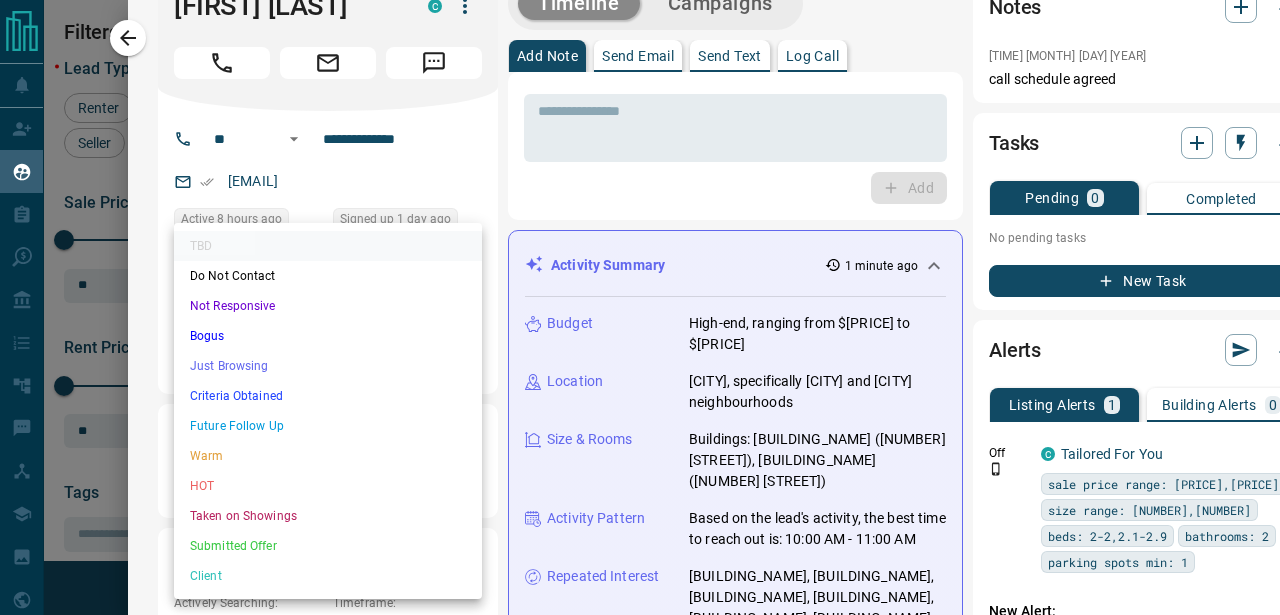 click on "Lead Transfers Claim Leads My Leads Tasks Opportunities Deals Campaigns Automations Messages Broker Bay Training Media Services Agent Resources Precon Worksheet Mobile Apps Disclosure Logout My Leads Filters 2 Manage Tabs New Lead All 2583 TBD 649 Do Not Contact - Not Responsive 225 Bogus 95 Just Browsing 1154 Criteria Obtained 158 Future Follow Up 95 Warm 14 HOT 71 Taken on Showings 13 Submitted Offer 32 Client 77 Name Details Last Active Claimed Date Status Tags [FIRST] [LAST] Buyer C $[PRICE] - $[PRICE] [NEIGHBORHOOD], [CITY] [TIME] ago Contacted in [TIME] ago [TIME] ago Signed up [TIME] ago TBD + [FIRST] [LAST] Buyer C $[PRICE] - $[PRICE] [NEIGHBORHOOD], [CITY] [TIME] ago Contacted [TIME] ago [TIME] ago Signed up [TIME] ago TBD + [FIRST] [LAST] Buyer C $[PRICE] - $[PRICE] [NEIGHBORHOOD], [CITY] [TIME] ago Contacted [TIME] ago [TIME] ago Signed up [TIME] ago TBD + [FIRST] [LAST] Buyer C $[PRICE] - $[PRICE] [NEIGHBORHOOD], [CITY] [TIME] ago Contacted [TIME] ago [TIME] ago Signed up [TIME] ago TBD + [FIRST] [LAST] Buyer C $[PRICE] - $[PRICE] [NEIGHBORHOOD], [CITY] [TIME] ago Contacted [TIME] ago TBD + C" at bounding box center [640, 295] 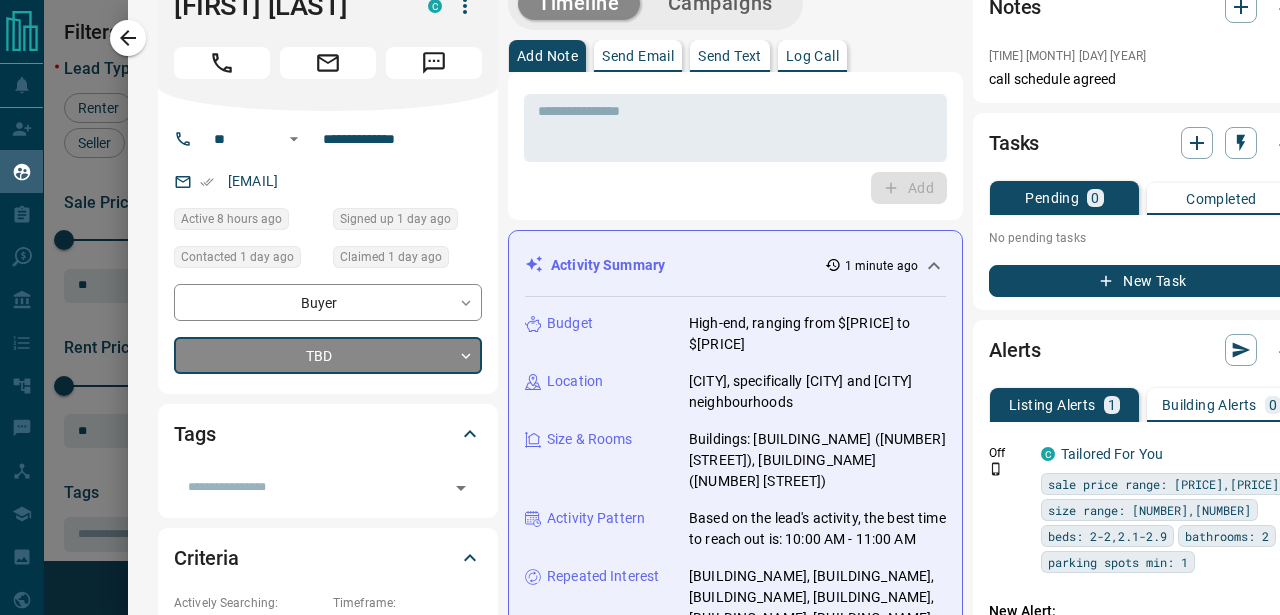 type on "*" 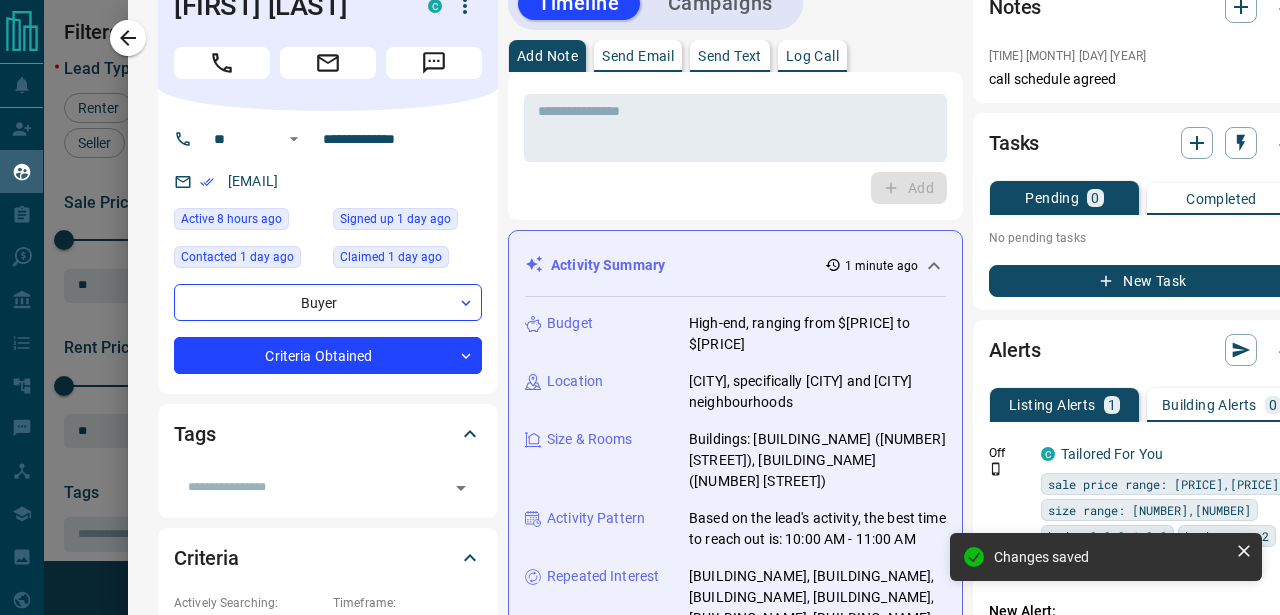 scroll, scrollTop: 43, scrollLeft: 0, axis: vertical 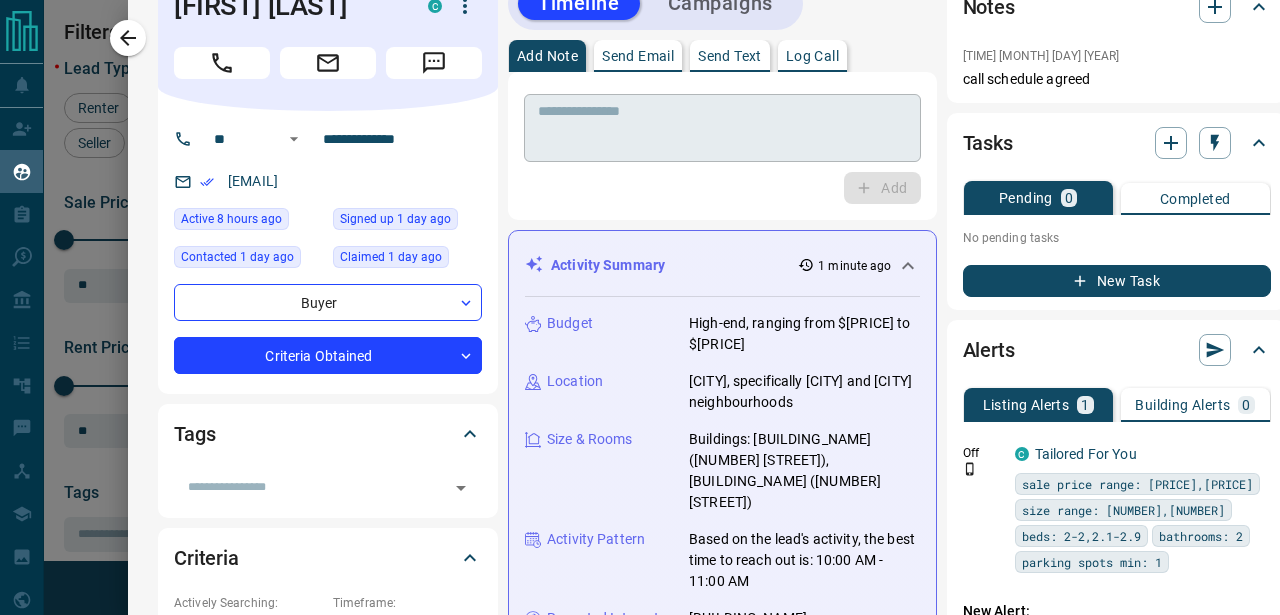 click at bounding box center (722, 128) 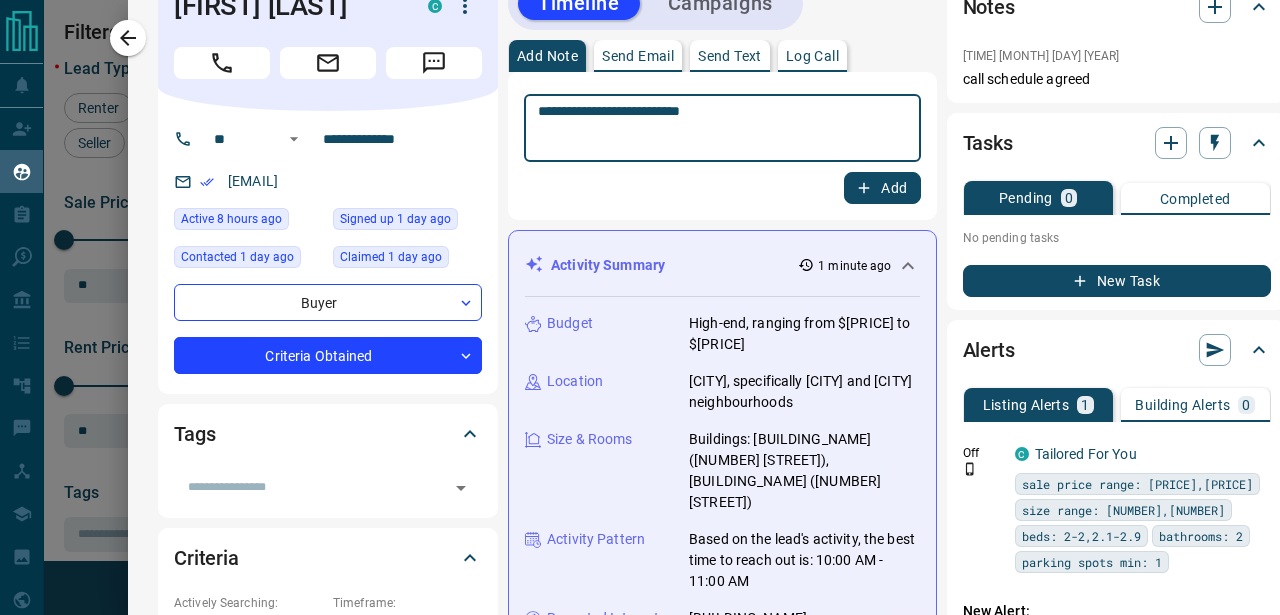 type on "**********" 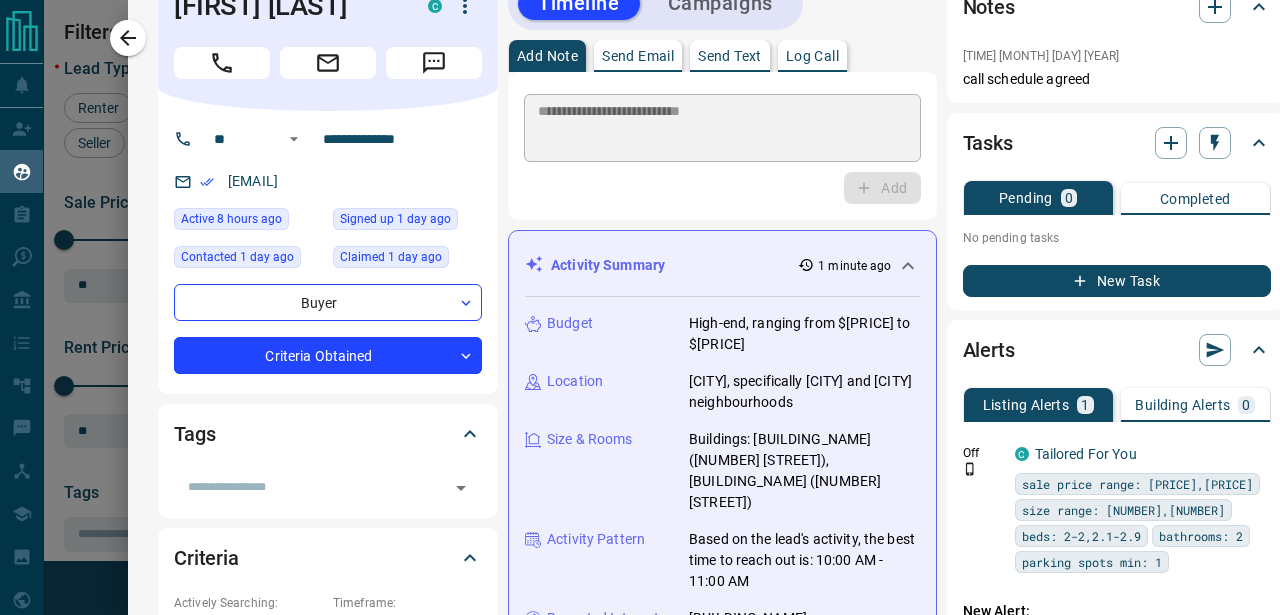 type 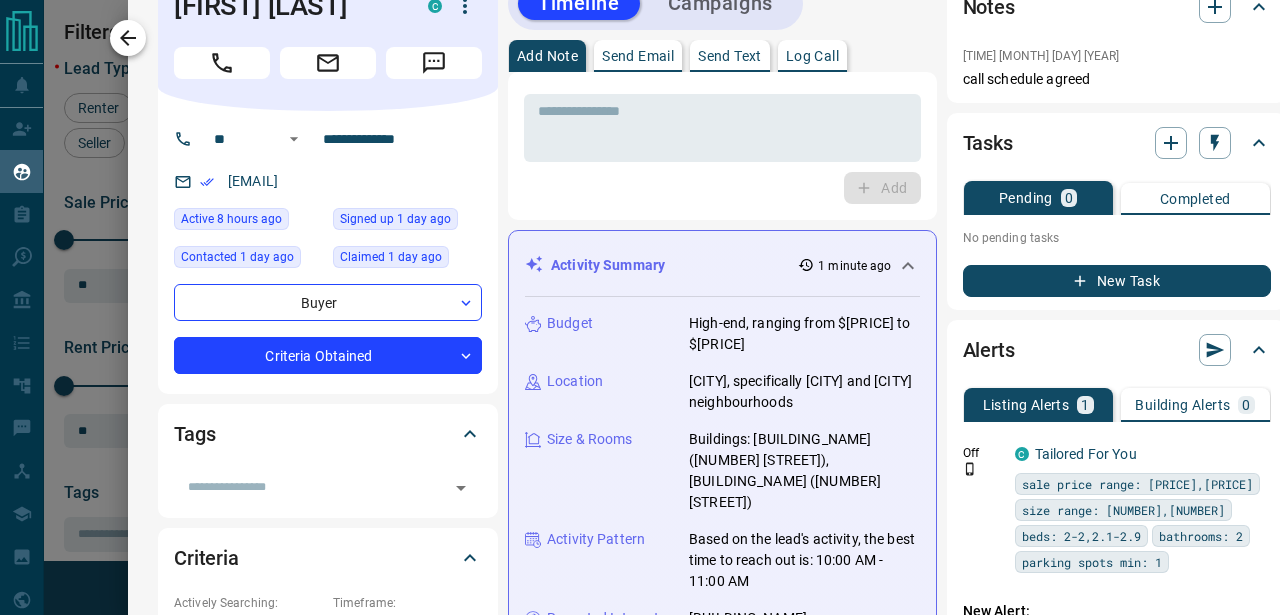 click 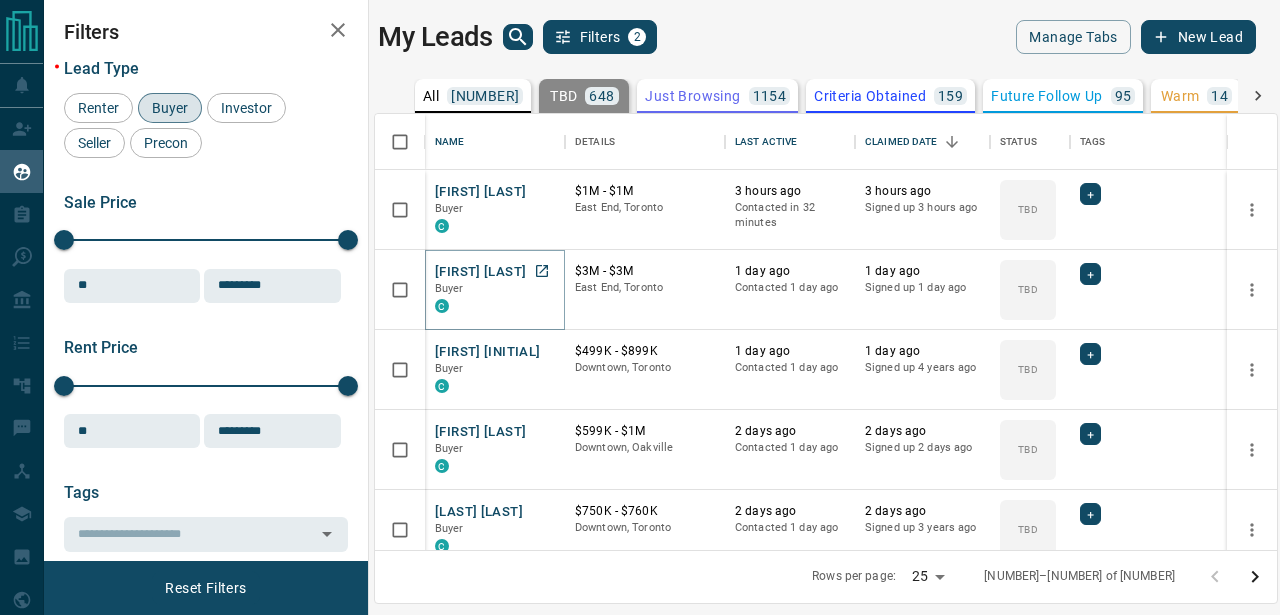 click on "[FIRST] [LAST]" at bounding box center [480, 272] 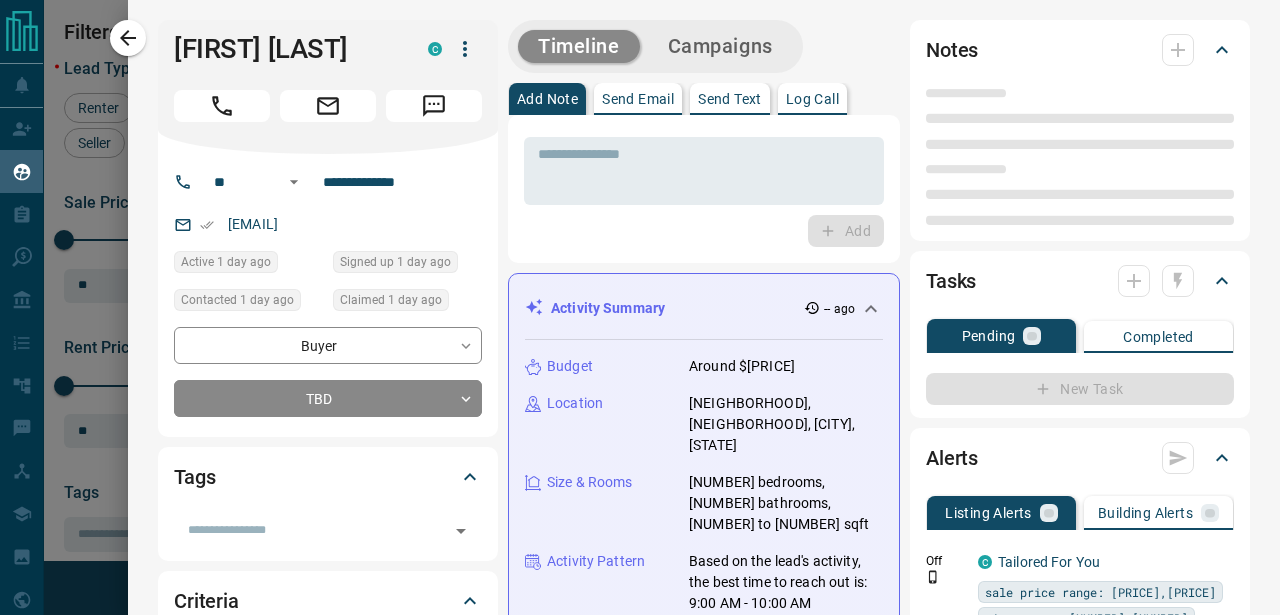 type on "**" 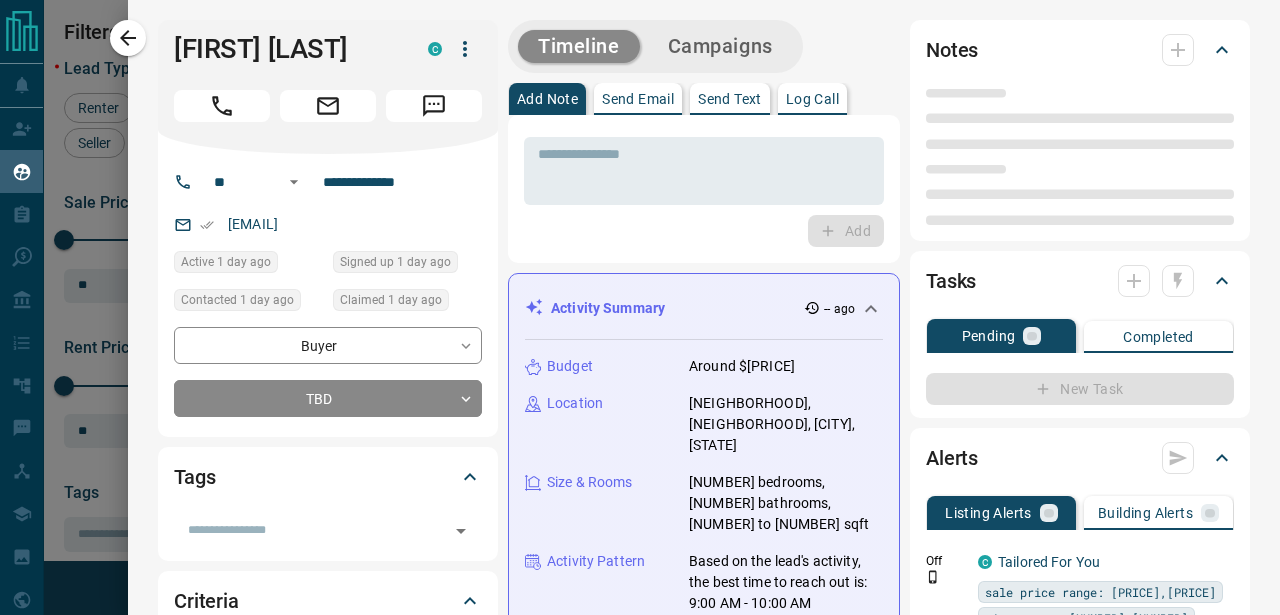 type on "**********" 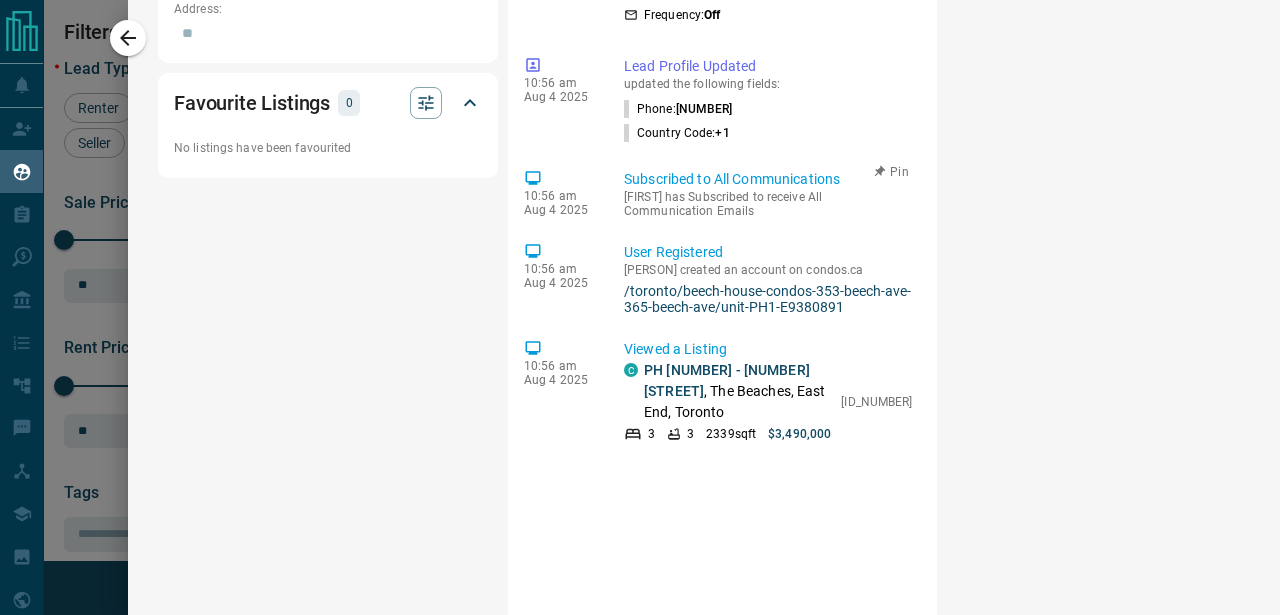 scroll, scrollTop: 1497, scrollLeft: 0, axis: vertical 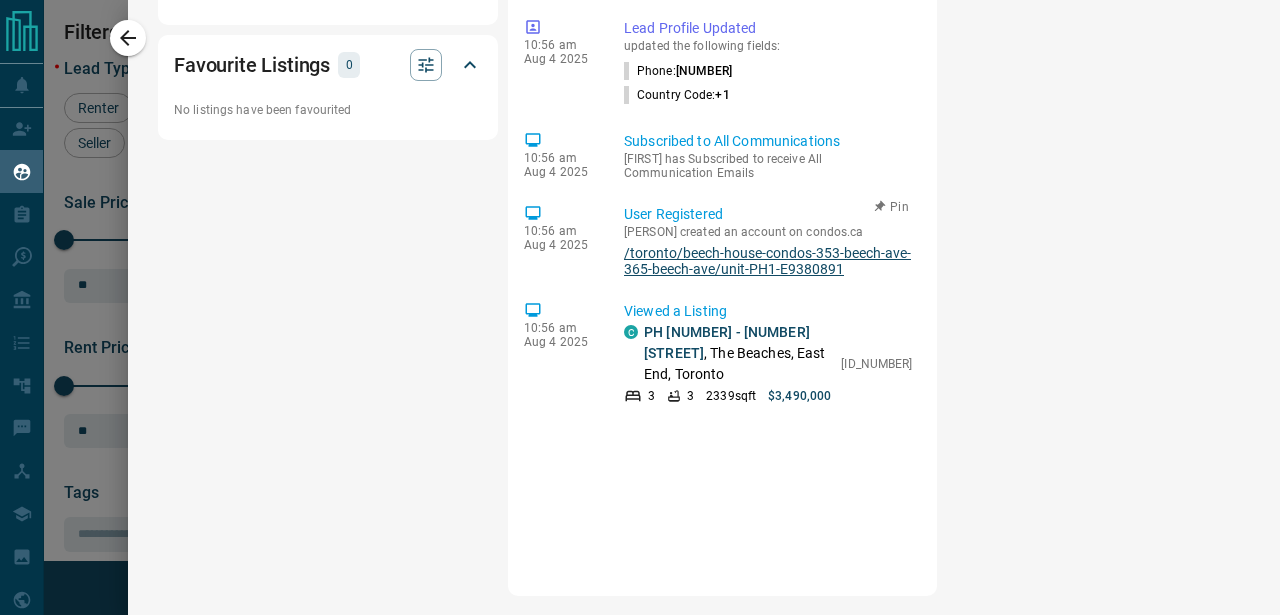 click on "/toronto/beech-house-condos-353-beech-ave-365-beech-ave/unit-PH1-E9380891" at bounding box center (768, 261) 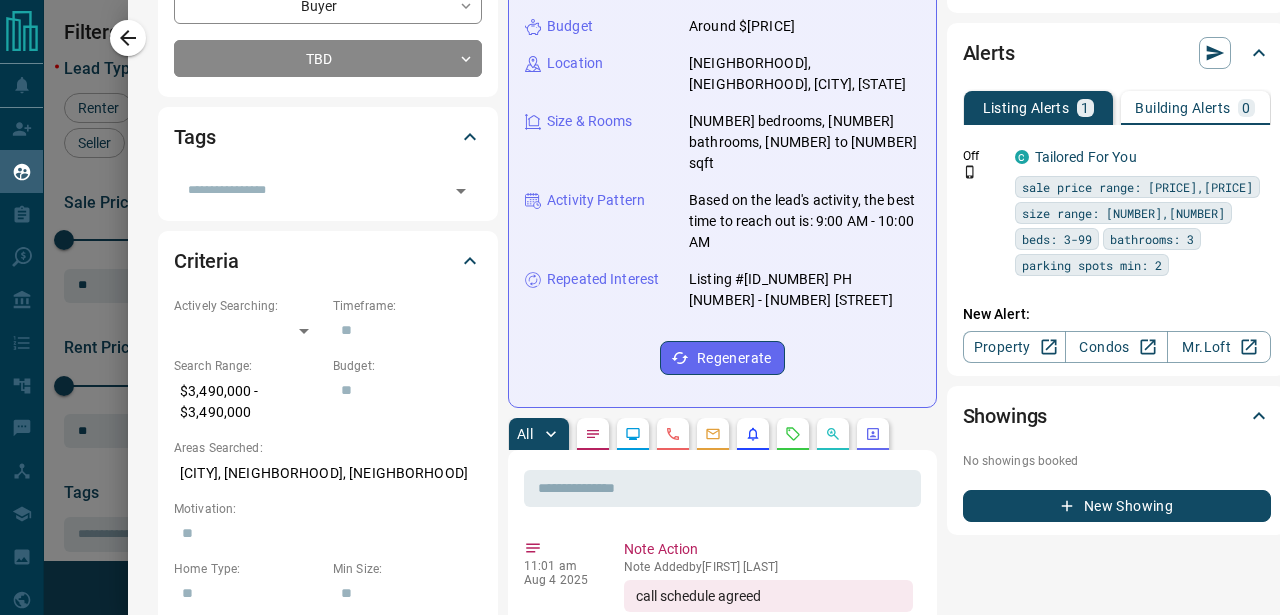 scroll, scrollTop: 0, scrollLeft: 0, axis: both 